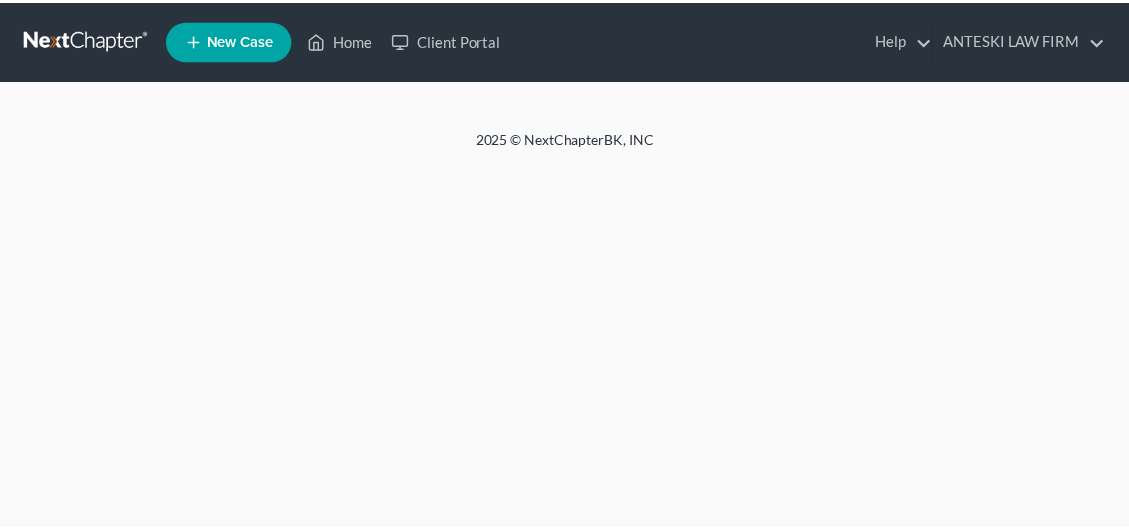scroll, scrollTop: 0, scrollLeft: 0, axis: both 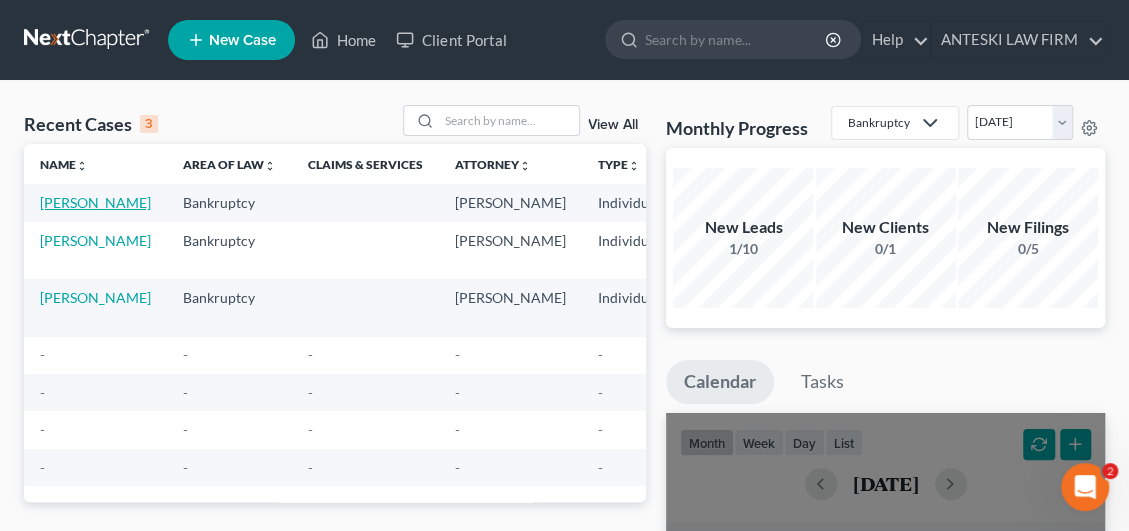 click on "[PERSON_NAME]" at bounding box center [95, 202] 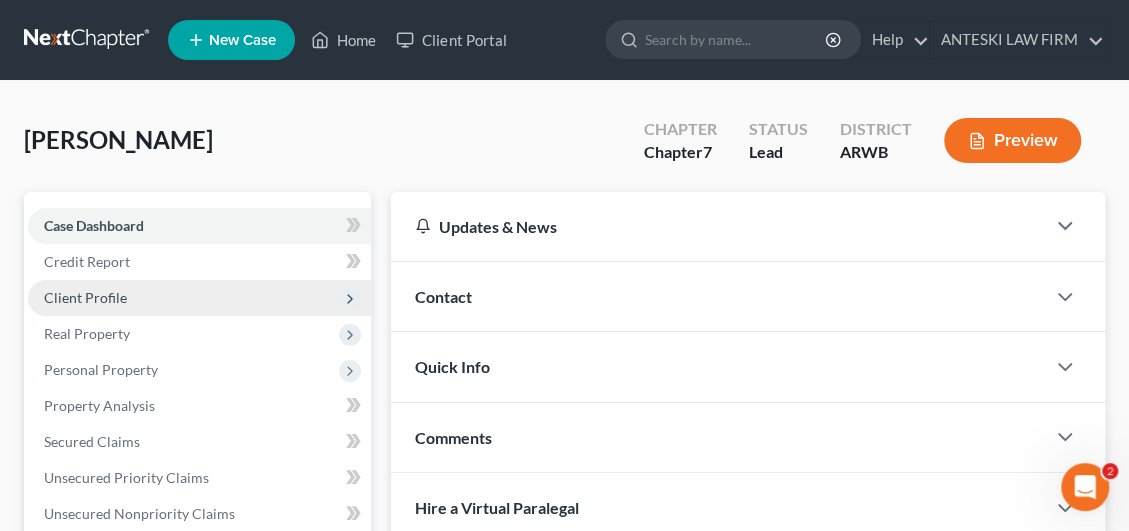 click on "Client Profile" at bounding box center (85, 297) 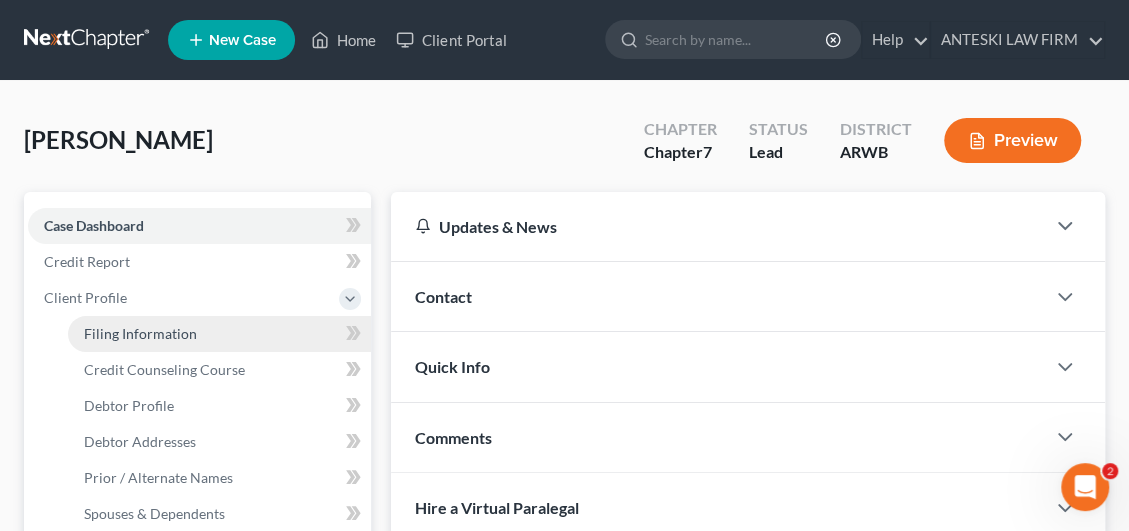 click on "Filing Information" at bounding box center [140, 333] 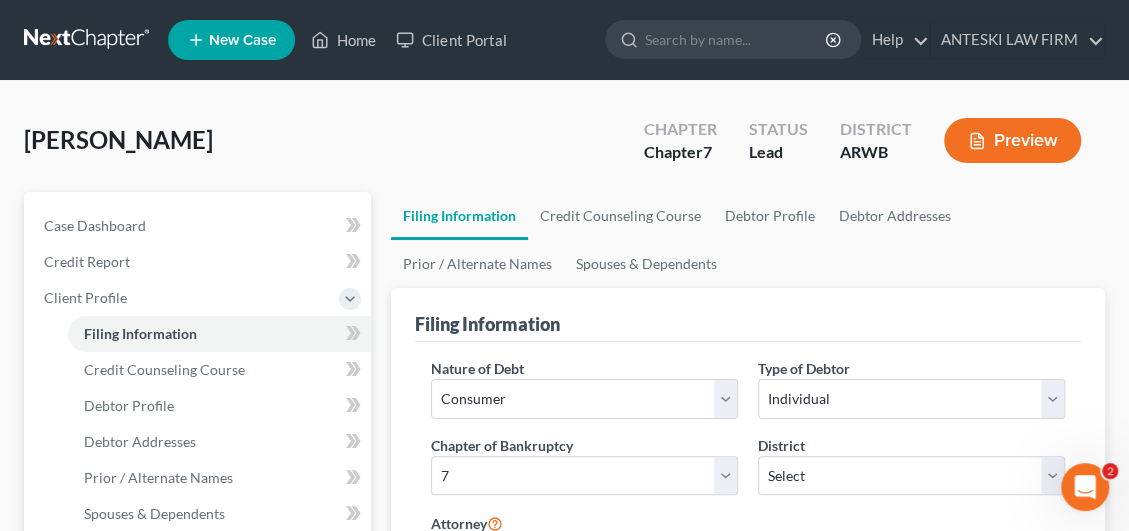 scroll, scrollTop: 300, scrollLeft: 0, axis: vertical 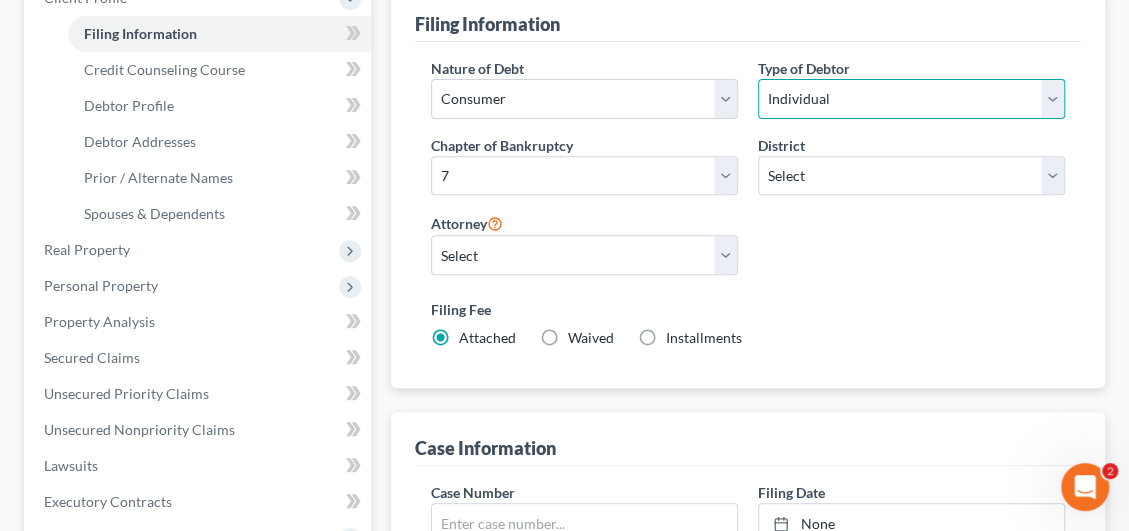 click on "Select Individual Joint" at bounding box center (911, 99) 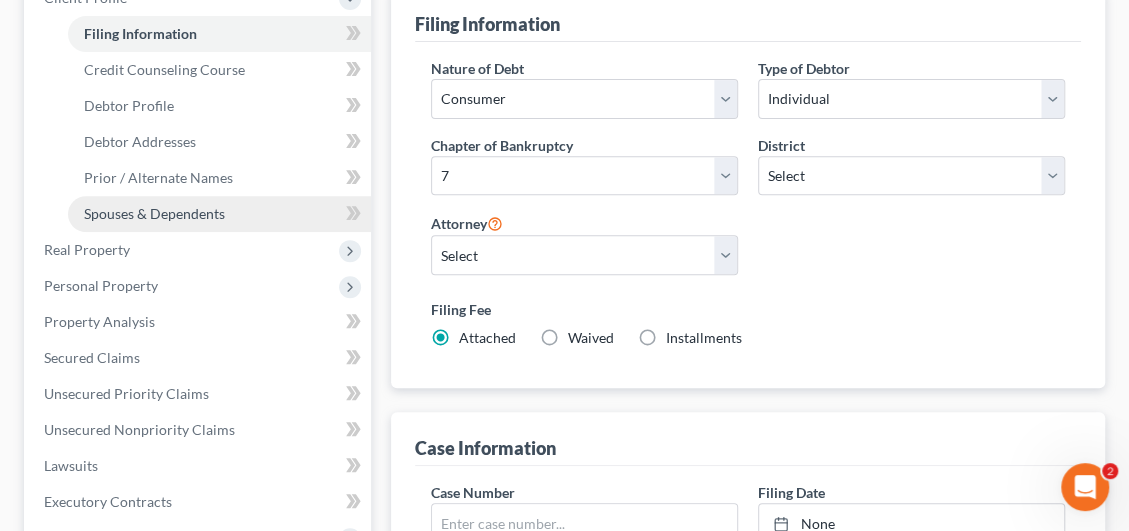 click on "Spouses & Dependents" at bounding box center [154, 213] 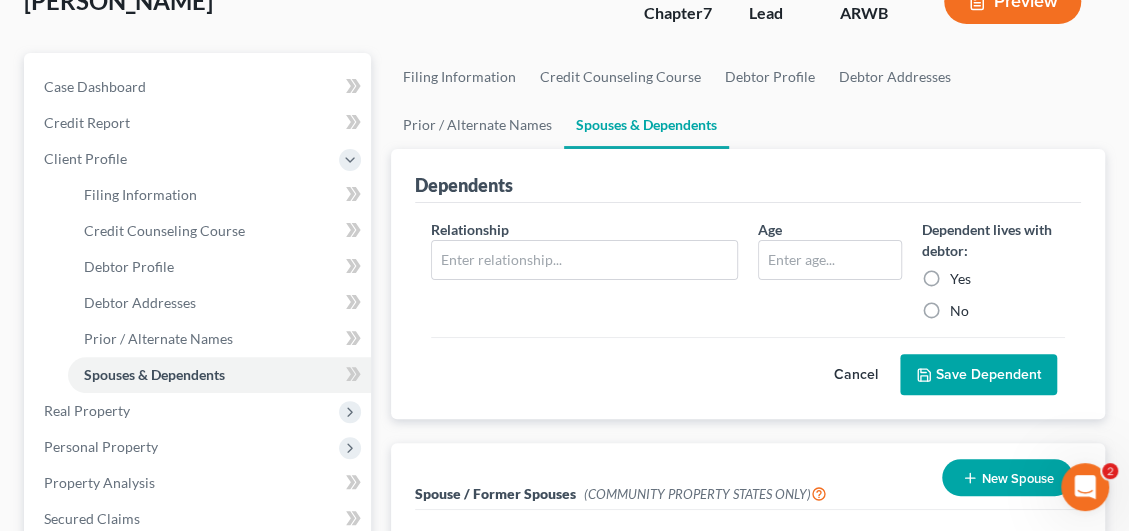 scroll, scrollTop: 300, scrollLeft: 0, axis: vertical 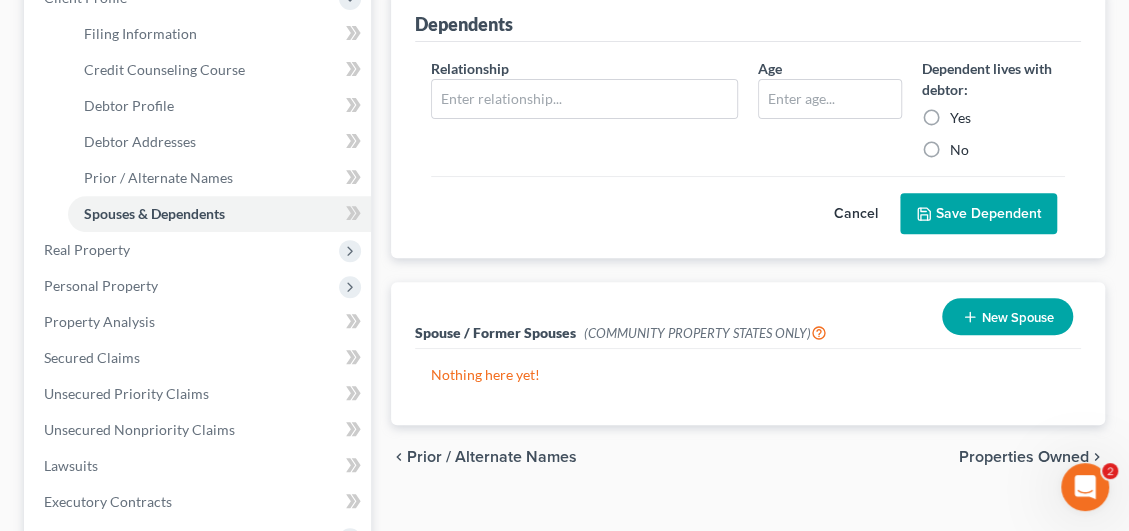 click on "New Spouse" at bounding box center (1007, 316) 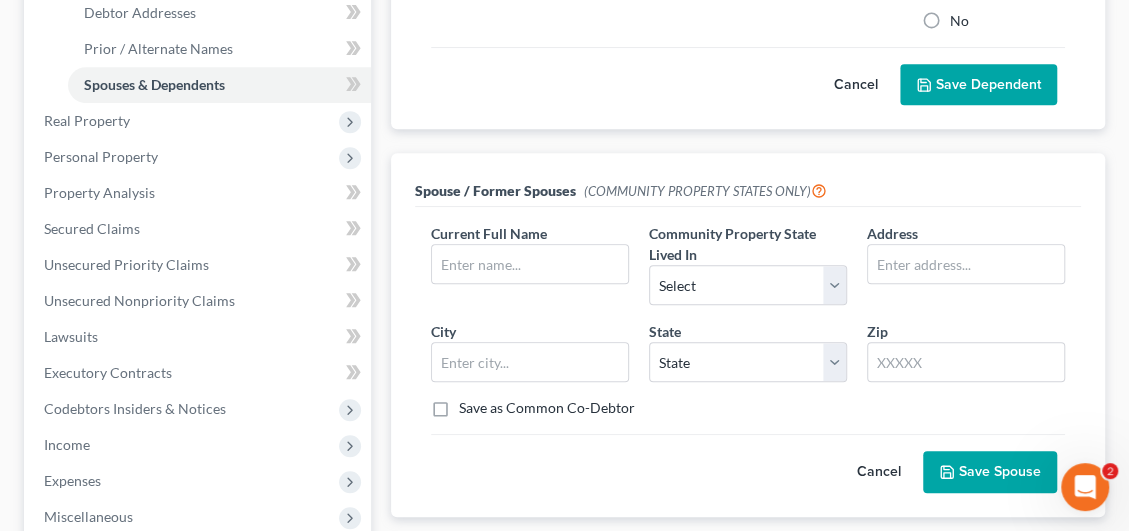 scroll, scrollTop: 400, scrollLeft: 0, axis: vertical 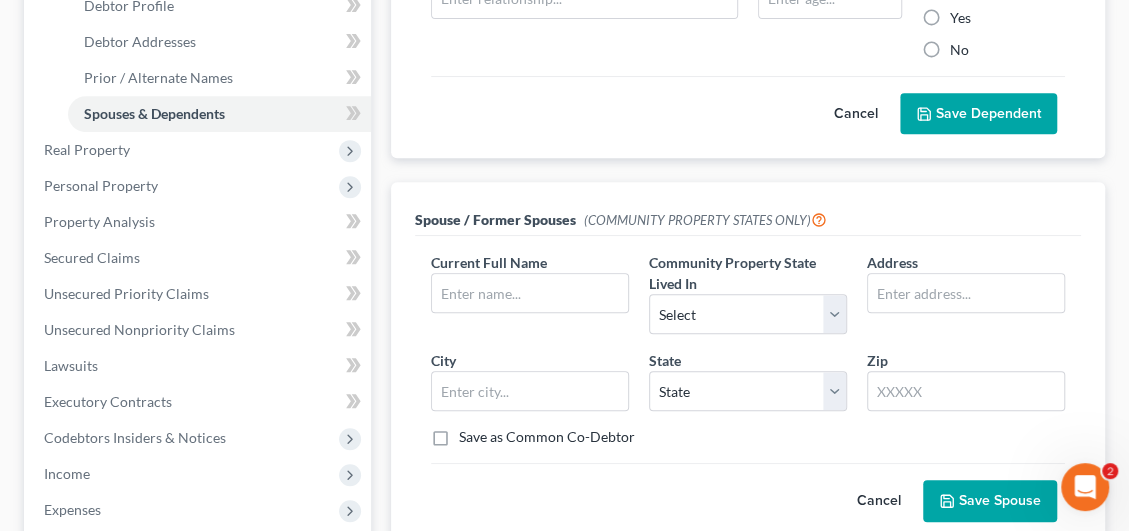 click on "Cancel" at bounding box center [879, 501] 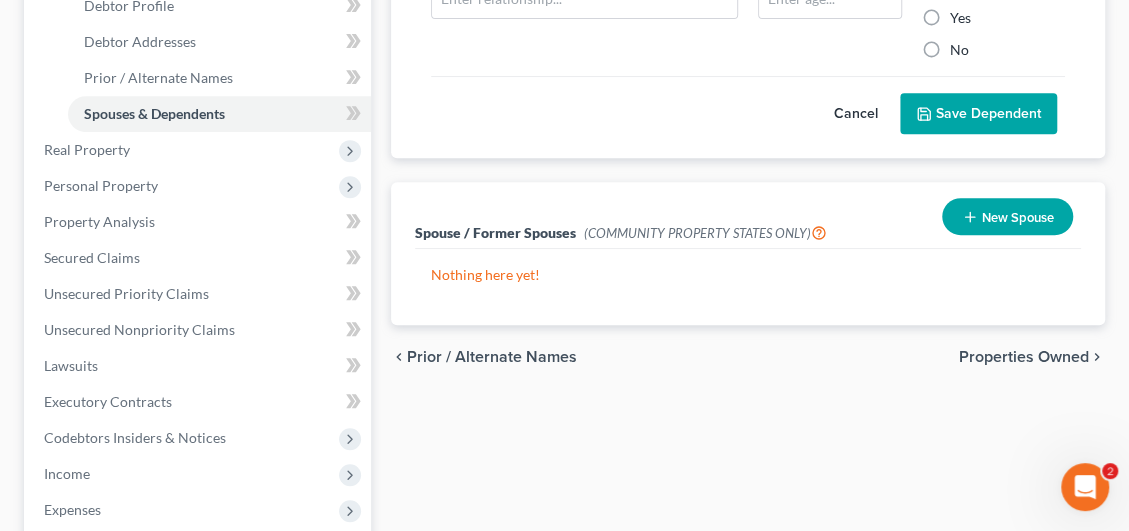 scroll, scrollTop: 745, scrollLeft: 0, axis: vertical 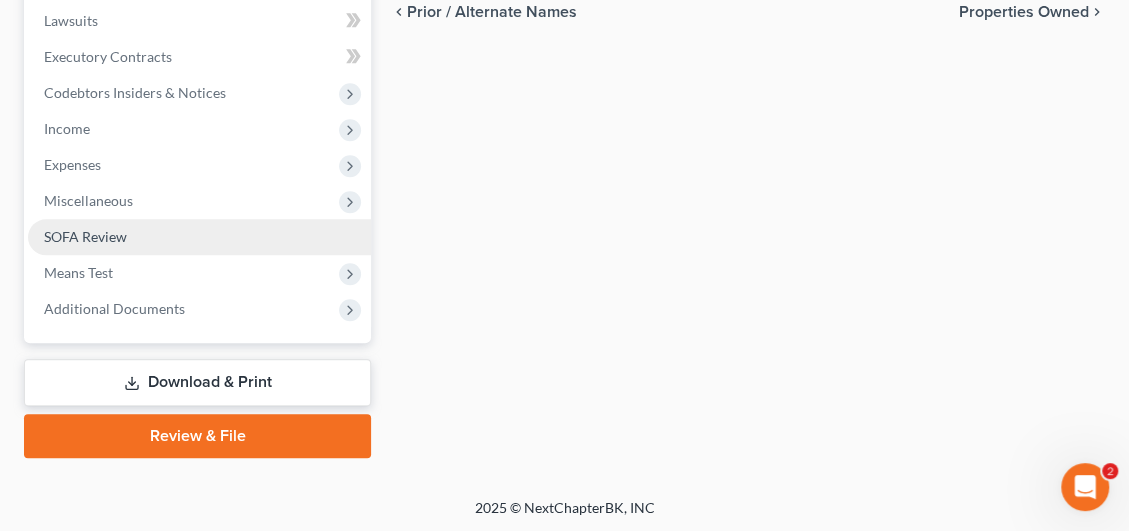 click on "SOFA Review" at bounding box center (85, 236) 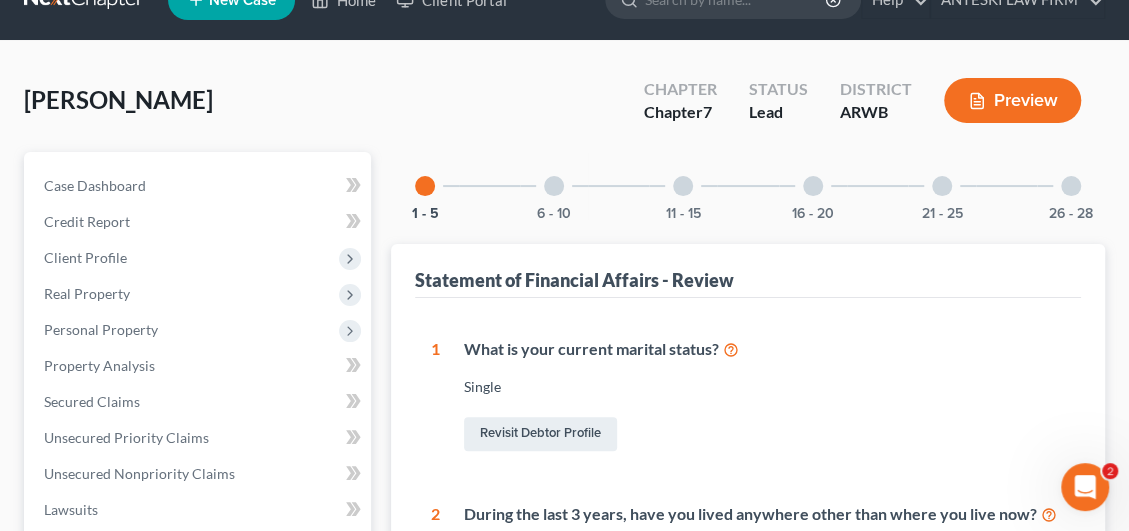 scroll, scrollTop: 0, scrollLeft: 0, axis: both 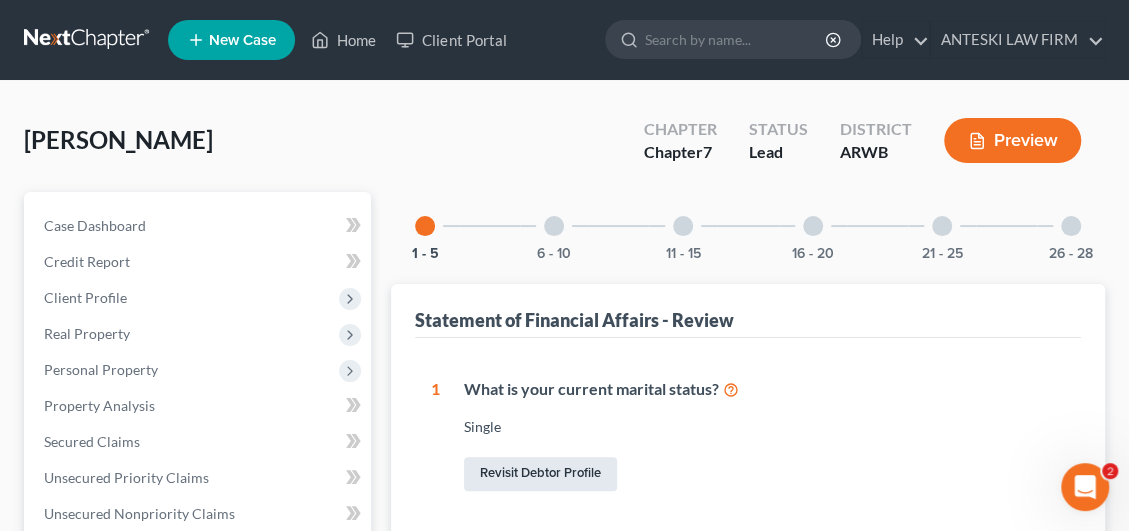 click on "Revisit Debtor Profile" at bounding box center [540, 474] 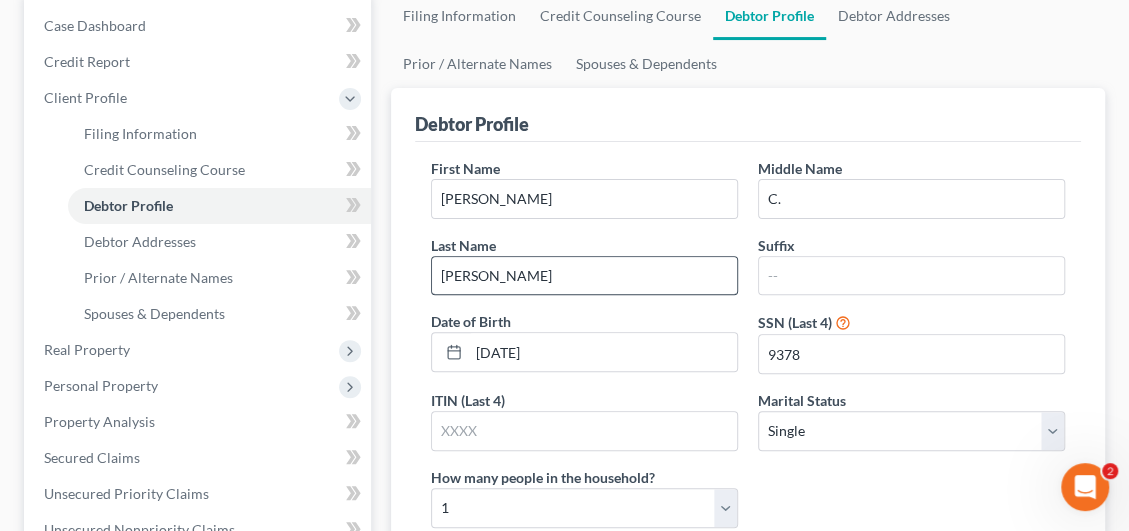 scroll, scrollTop: 499, scrollLeft: 0, axis: vertical 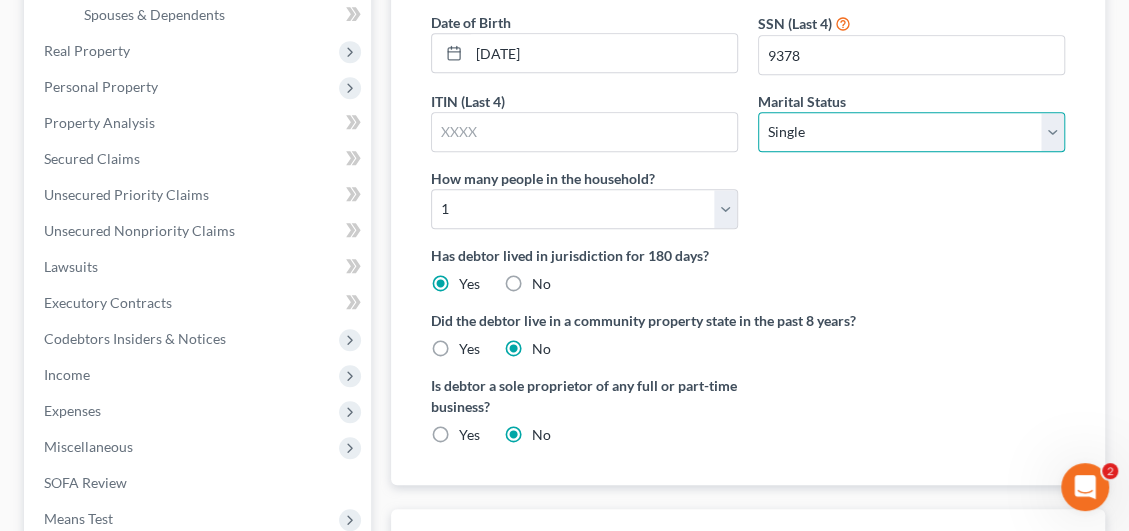 click on "Select Single Married Separated Divorced Widowed" at bounding box center (911, 132) 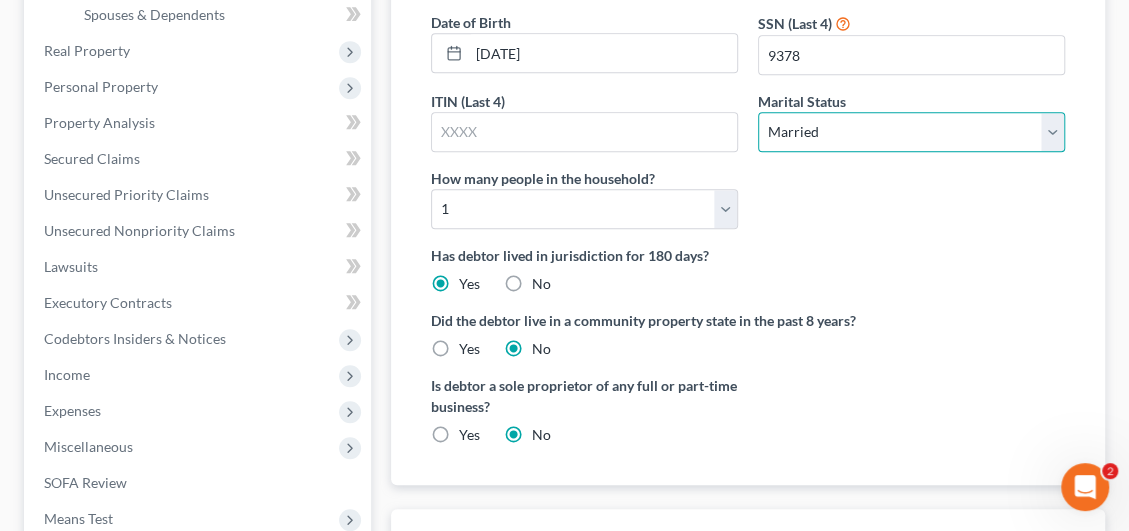click on "Select Single Married Separated Divorced Widowed" at bounding box center [911, 132] 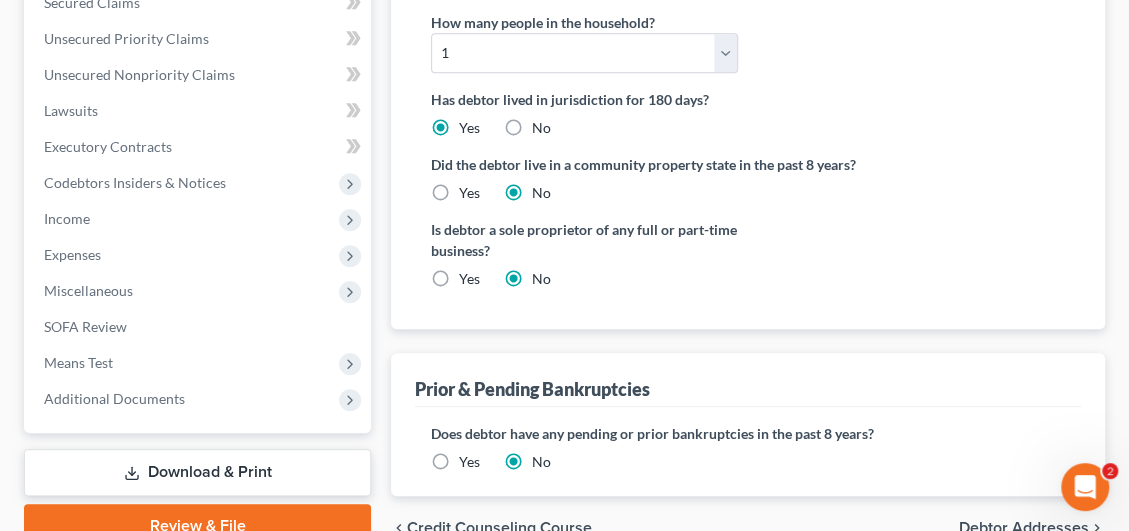 scroll, scrollTop: 754, scrollLeft: 0, axis: vertical 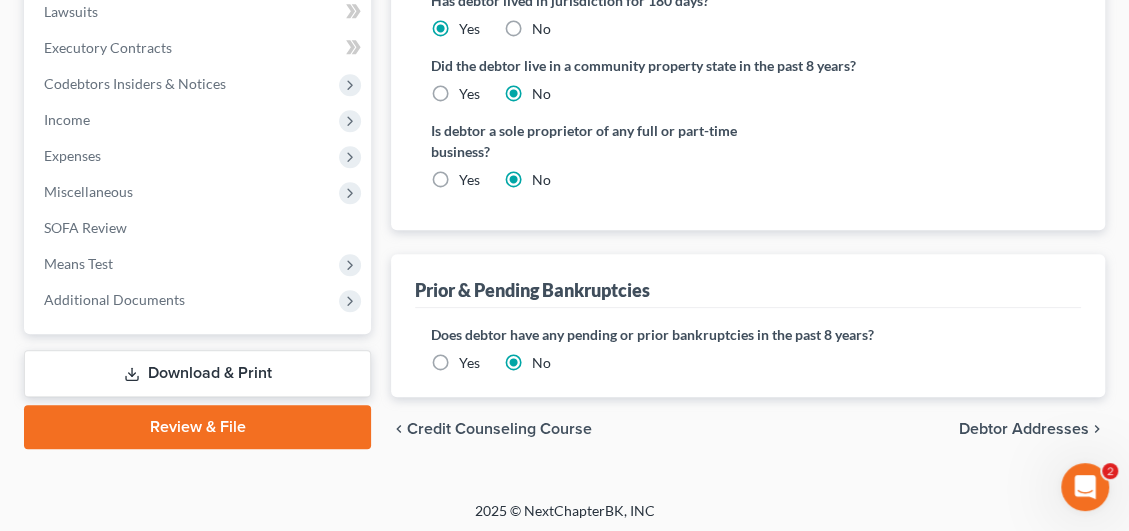 click on "Debtor Addresses" at bounding box center [1024, 429] 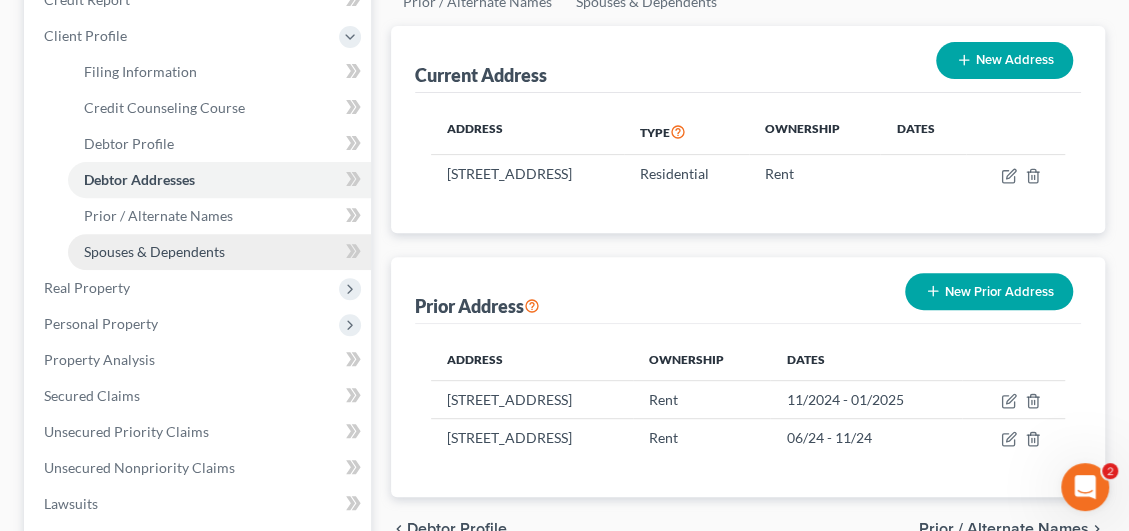 scroll, scrollTop: 300, scrollLeft: 0, axis: vertical 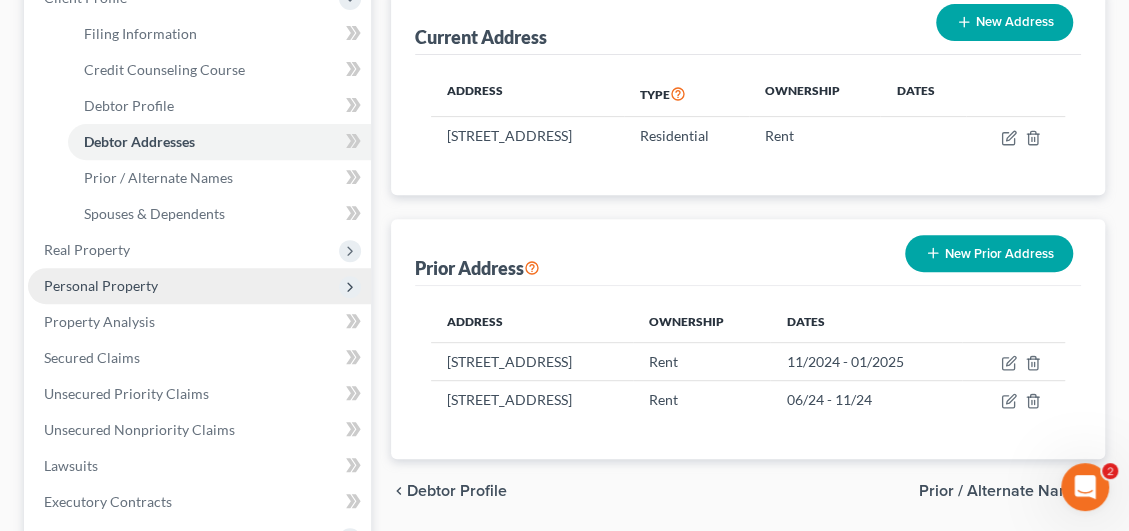 click on "Personal Property" at bounding box center [199, 286] 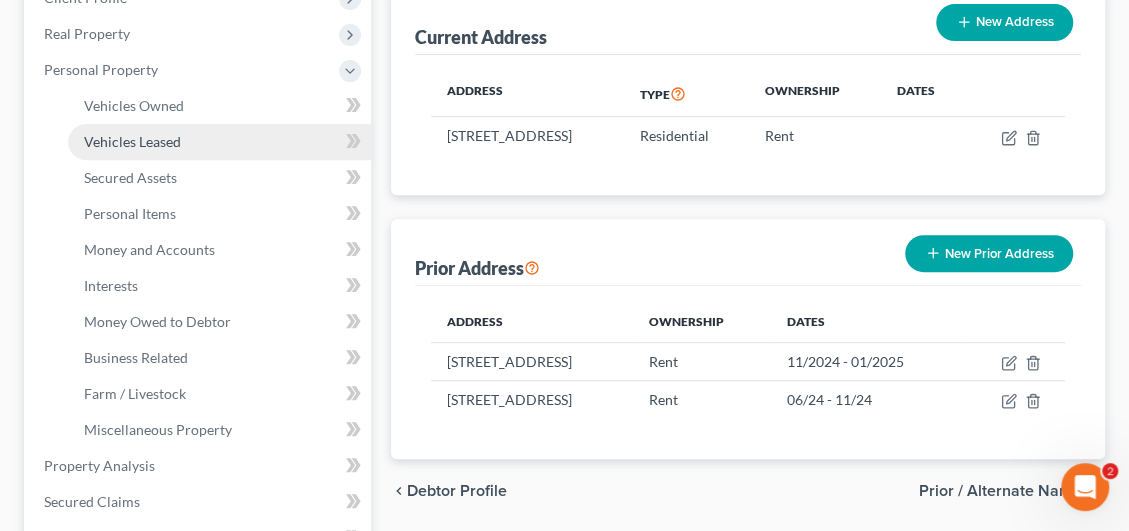 click on "Vehicles Leased" at bounding box center (132, 141) 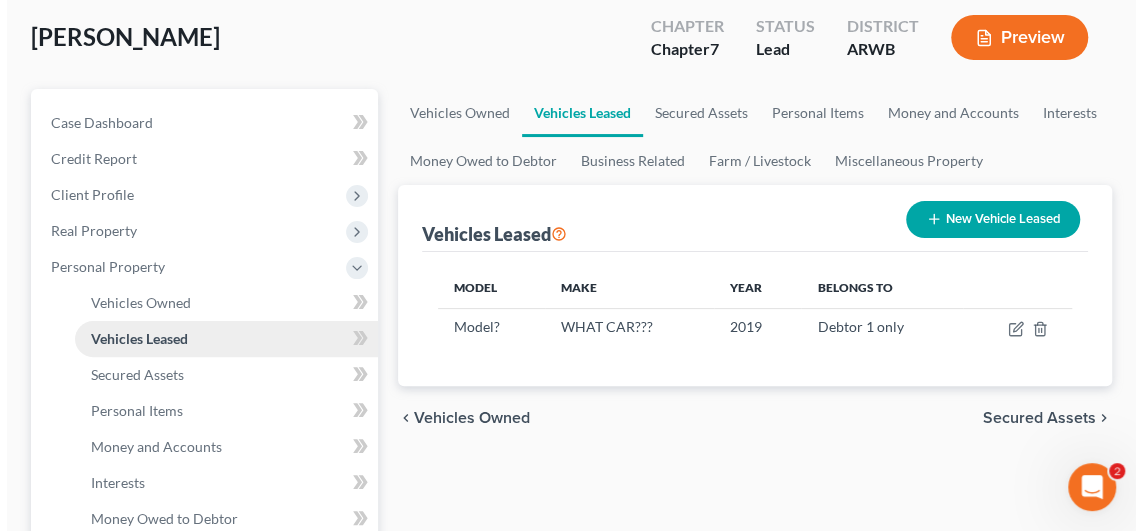 scroll, scrollTop: 0, scrollLeft: 0, axis: both 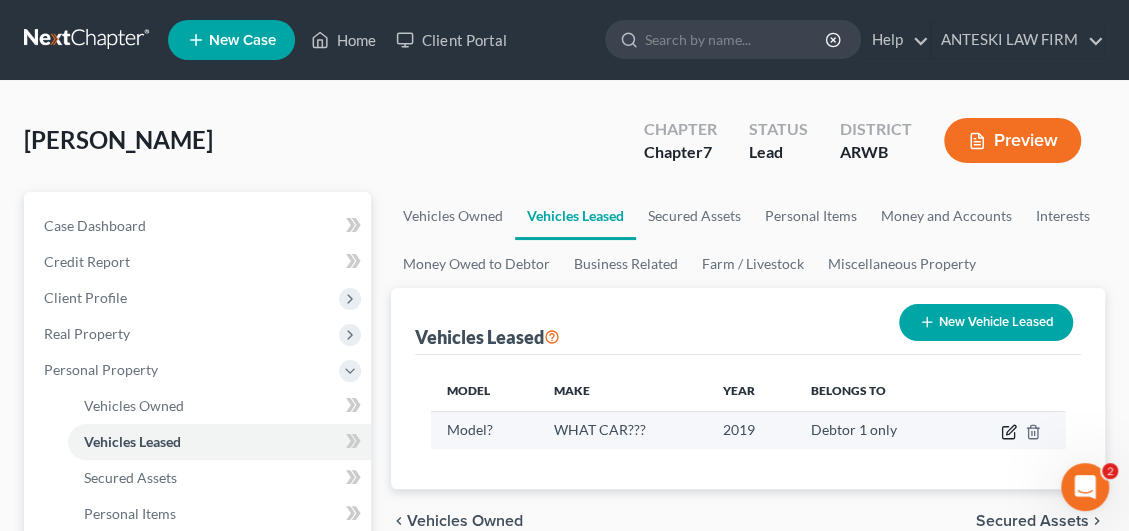 click 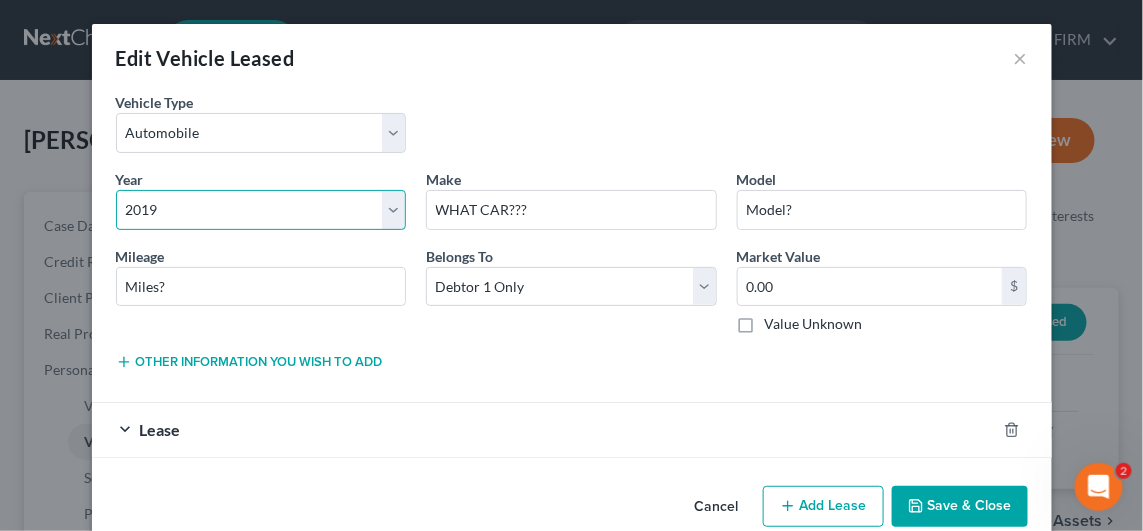 click on "Select 2026 2025 2024 2023 2022 2021 2020 2019 2018 2017 2016 2015 2014 2013 2012 2011 2010 2009 2008 2007 2006 2005 2004 2003 2002 2001 2000 1999 1998 1997 1996 1995 1994 1993 1992 1991 1990 1989 1988 1987 1986 1985 1984 1983 1982 1981 1980 1979 1978 1977 1976 1975 1974 1973 1972 1971 1970 1969 1968 1967 1966 1965 1964 1963 1962 1961 1960 1959 1958 1957 1956 1955 1954 1953 1952 1951 1950 1949 1948 1947 1946 1945 1944 1943 1942 1941 1940 1939 1938 1937 1936 1935 1934 1933 1932 1931 1930 1929 1928 1927 1926 1925 1924 1923 1922 1921 1920 1919 1918 1917 1916 1915 1914 1913 1912 1911 1910 1909 1908 1907 1906 1905 1904 1903 1902 1901" at bounding box center (261, 210) 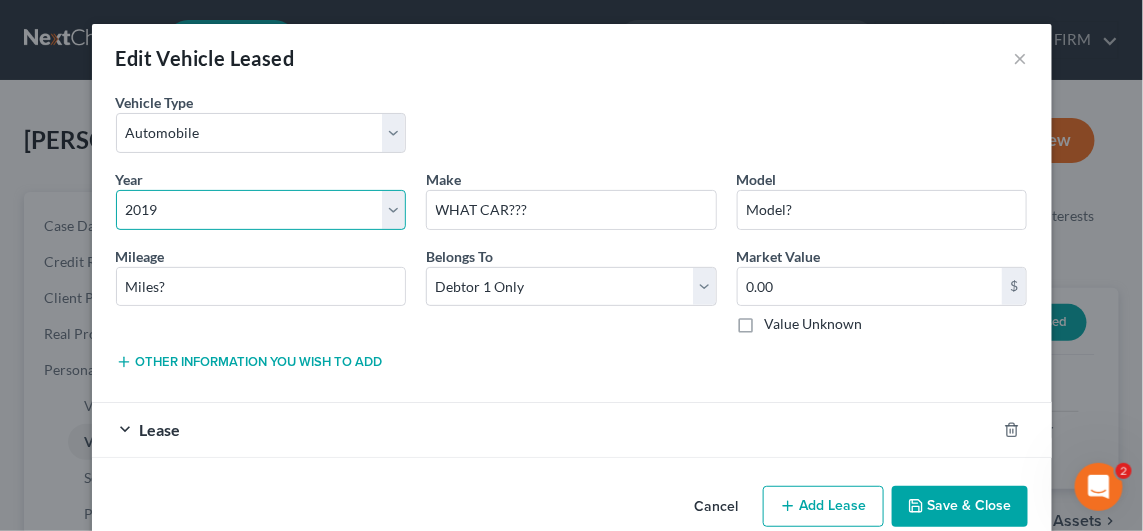 select on "2" 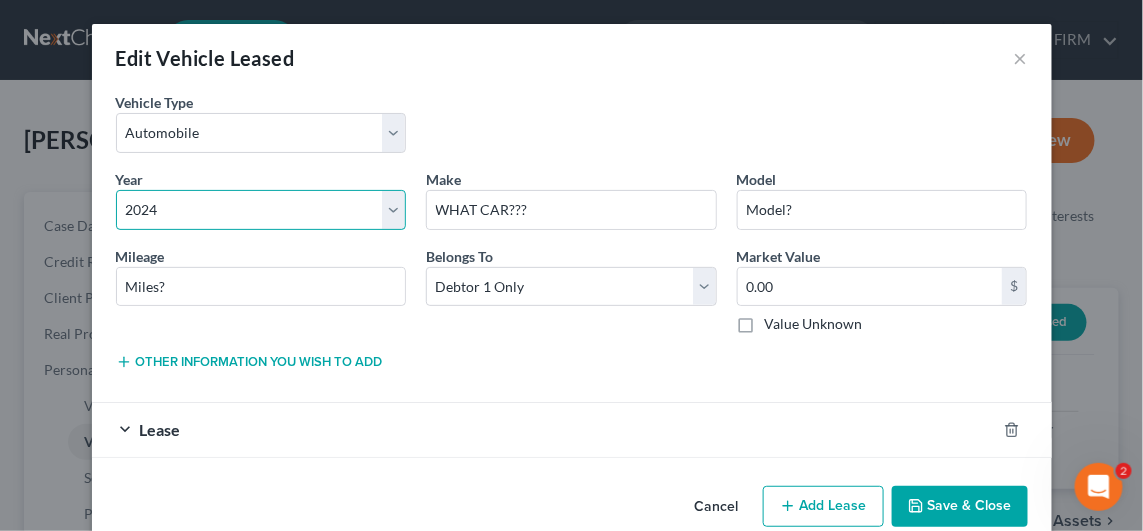 click on "Select 2026 2025 2024 2023 2022 2021 2020 2019 2018 2017 2016 2015 2014 2013 2012 2011 2010 2009 2008 2007 2006 2005 2004 2003 2002 2001 2000 1999 1998 1997 1996 1995 1994 1993 1992 1991 1990 1989 1988 1987 1986 1985 1984 1983 1982 1981 1980 1979 1978 1977 1976 1975 1974 1973 1972 1971 1970 1969 1968 1967 1966 1965 1964 1963 1962 1961 1960 1959 1958 1957 1956 1955 1954 1953 1952 1951 1950 1949 1948 1947 1946 1945 1944 1943 1942 1941 1940 1939 1938 1937 1936 1935 1934 1933 1932 1931 1930 1929 1928 1927 1926 1925 1924 1923 1922 1921 1920 1919 1918 1917 1916 1915 1914 1913 1912 1911 1910 1909 1908 1907 1906 1905 1904 1903 1902 1901" at bounding box center (261, 210) 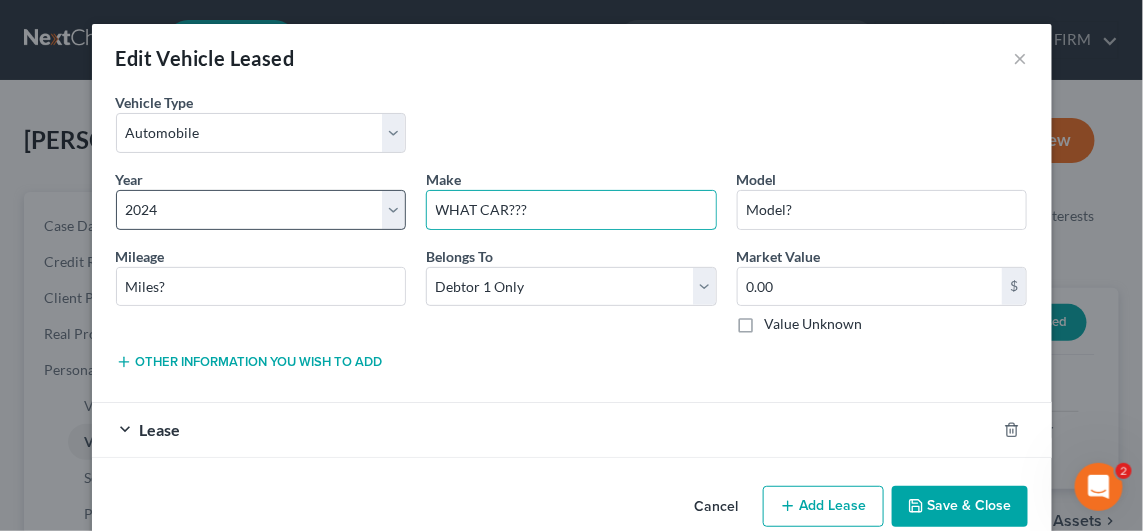 drag, startPoint x: 578, startPoint y: 209, endPoint x: 396, endPoint y: 206, distance: 182.02472 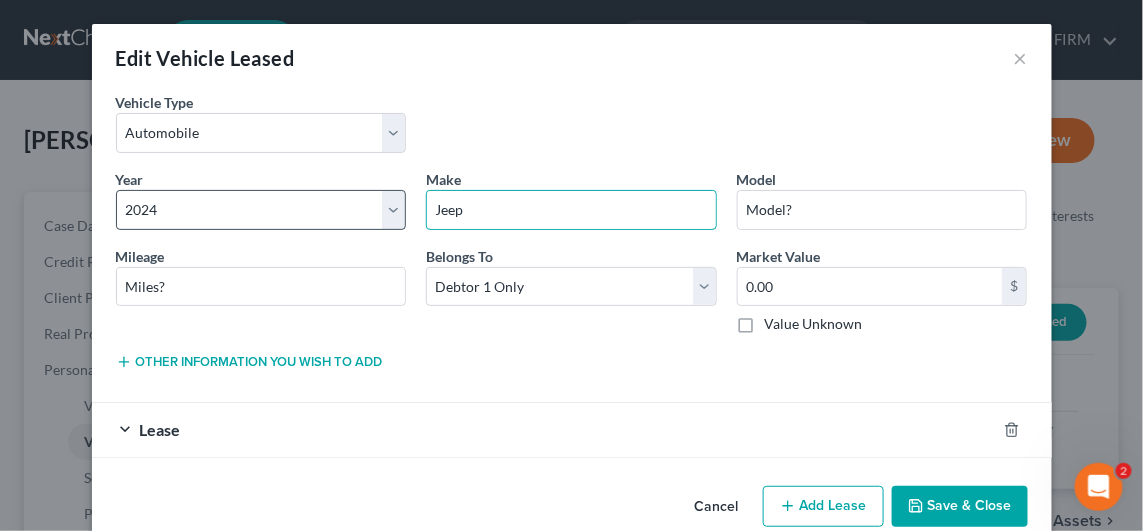 type on "Jeep" 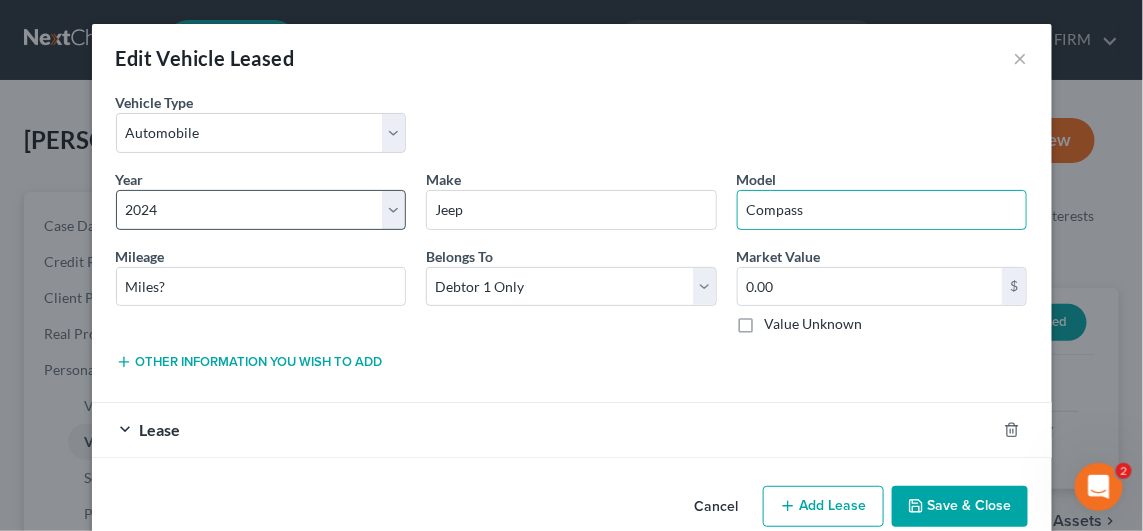 type on "Compass" 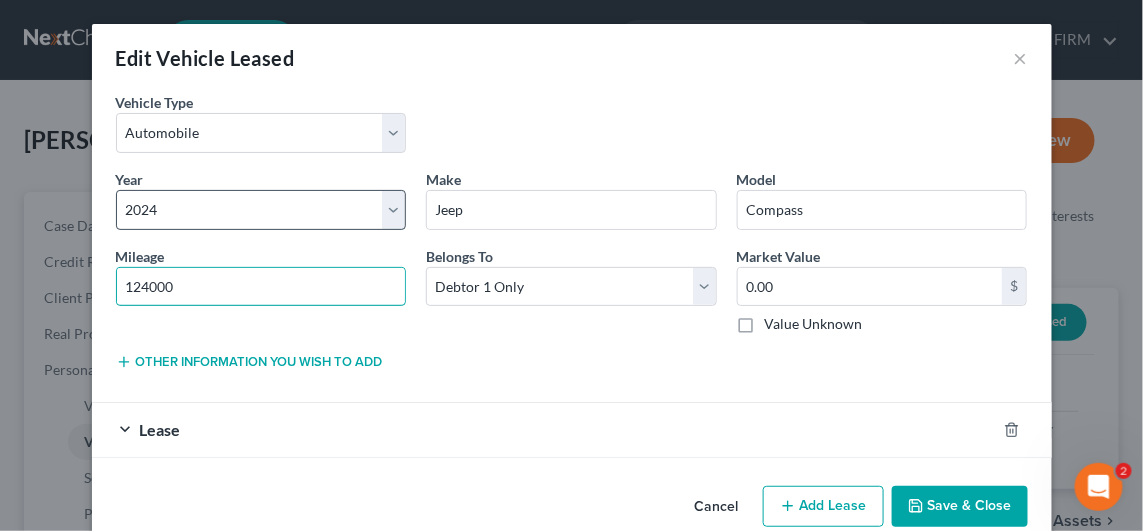 type on "124000" 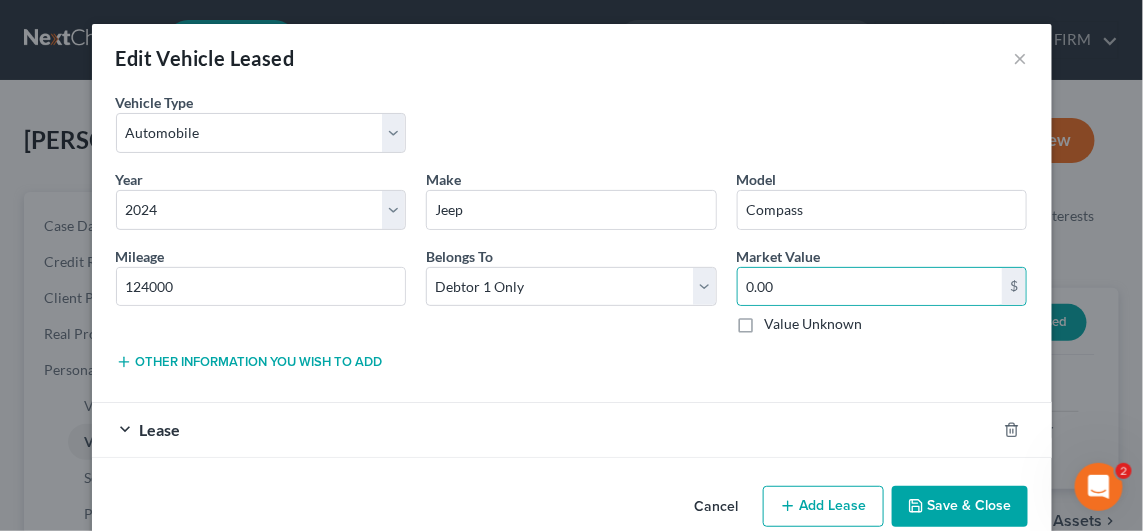 click on "Value Unknown" at bounding box center [814, 324] 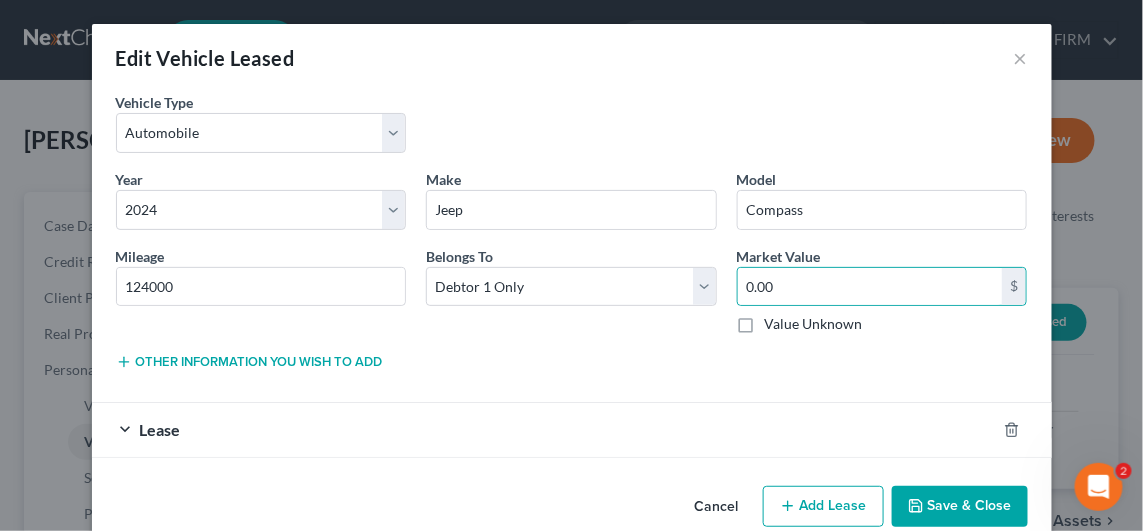 click on "Value Unknown" at bounding box center [779, 320] 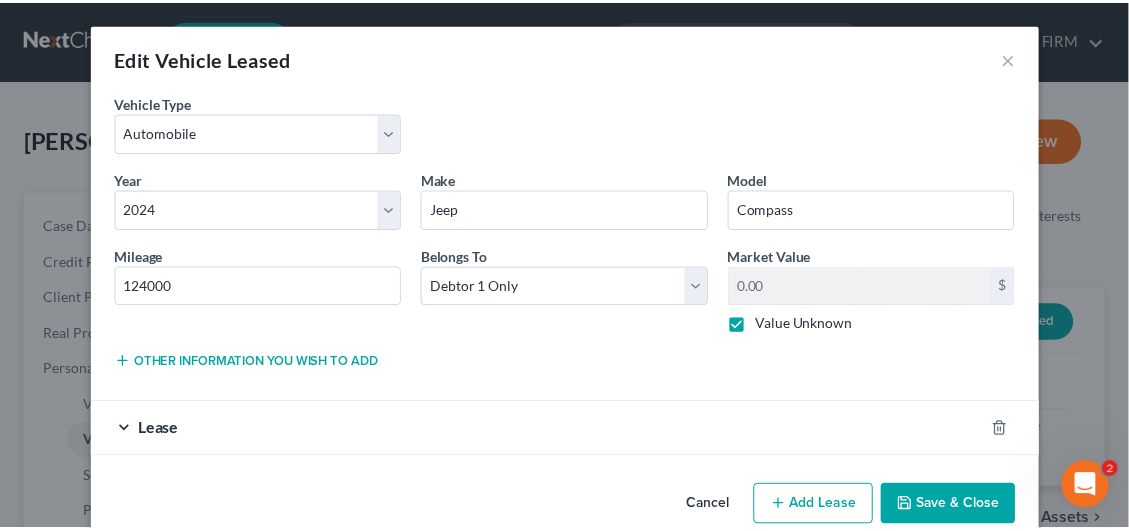 scroll, scrollTop: 32, scrollLeft: 0, axis: vertical 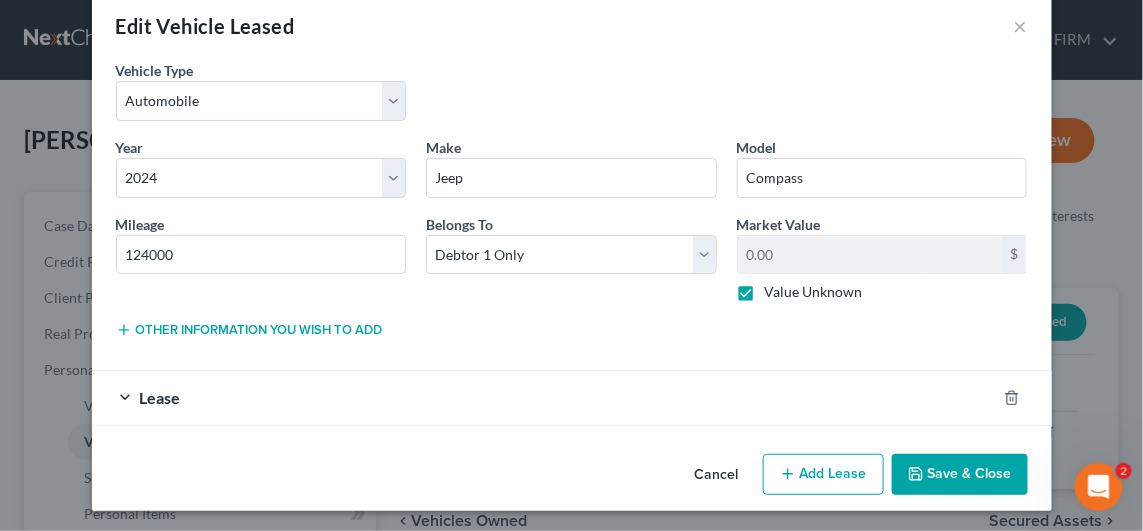 click on "Save & Close" at bounding box center (960, 475) 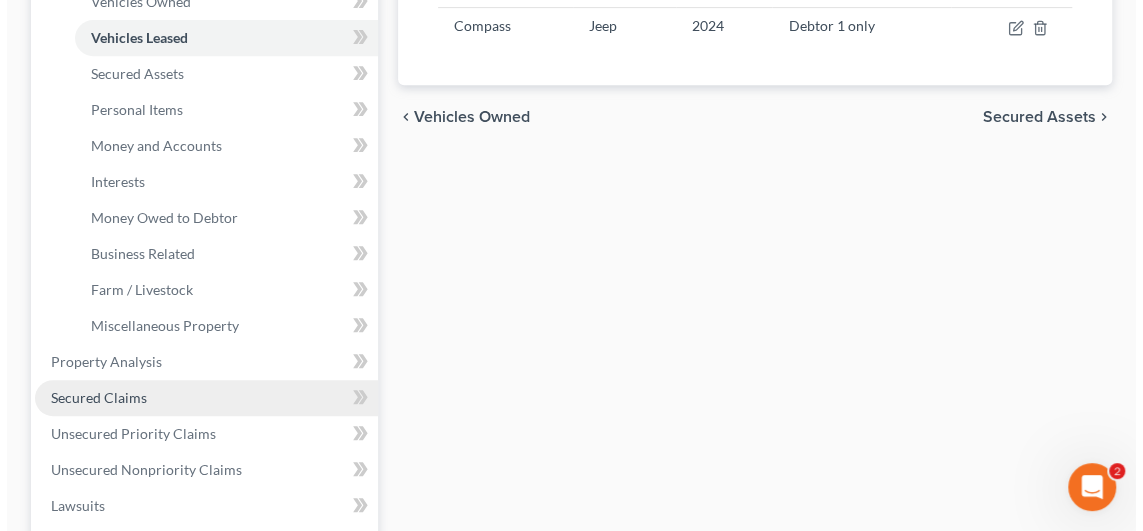 scroll, scrollTop: 300, scrollLeft: 0, axis: vertical 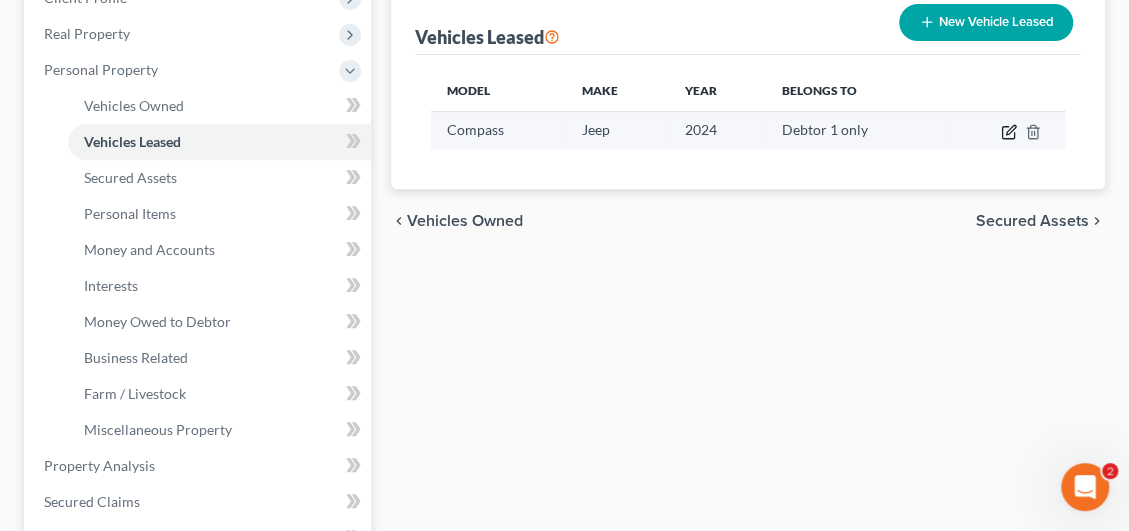 click 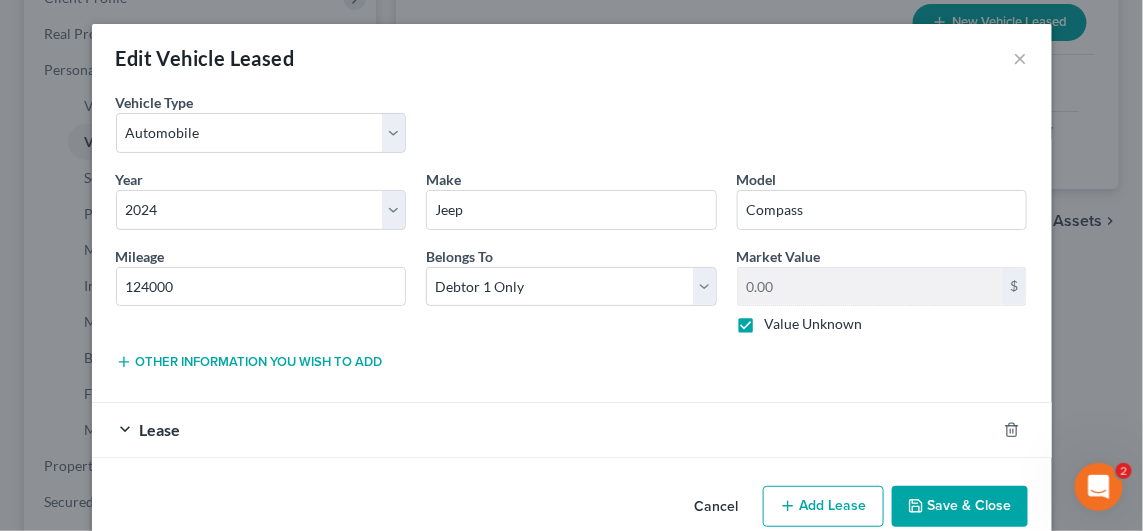scroll, scrollTop: 32, scrollLeft: 0, axis: vertical 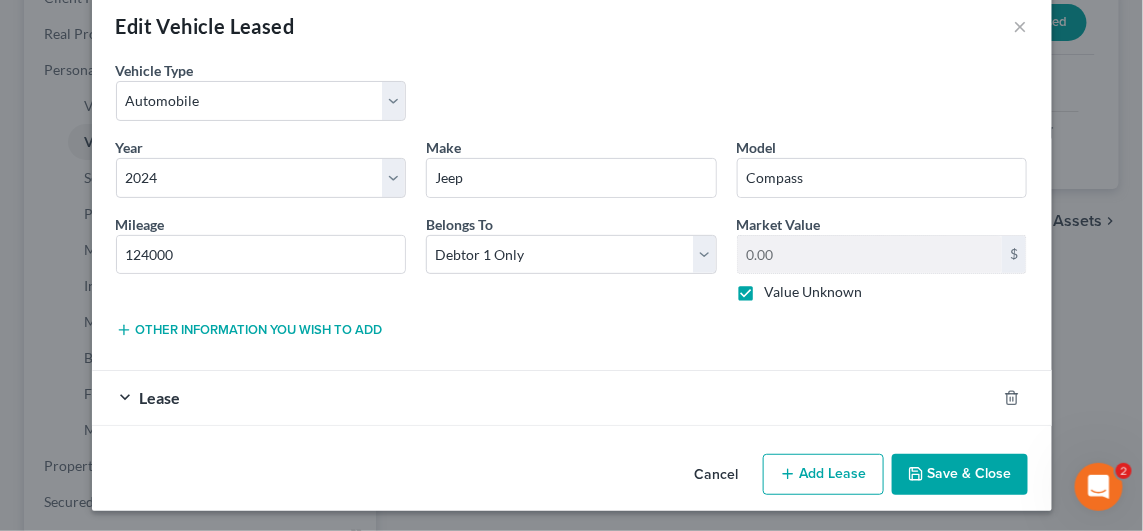 click on "Lease" at bounding box center (160, 397) 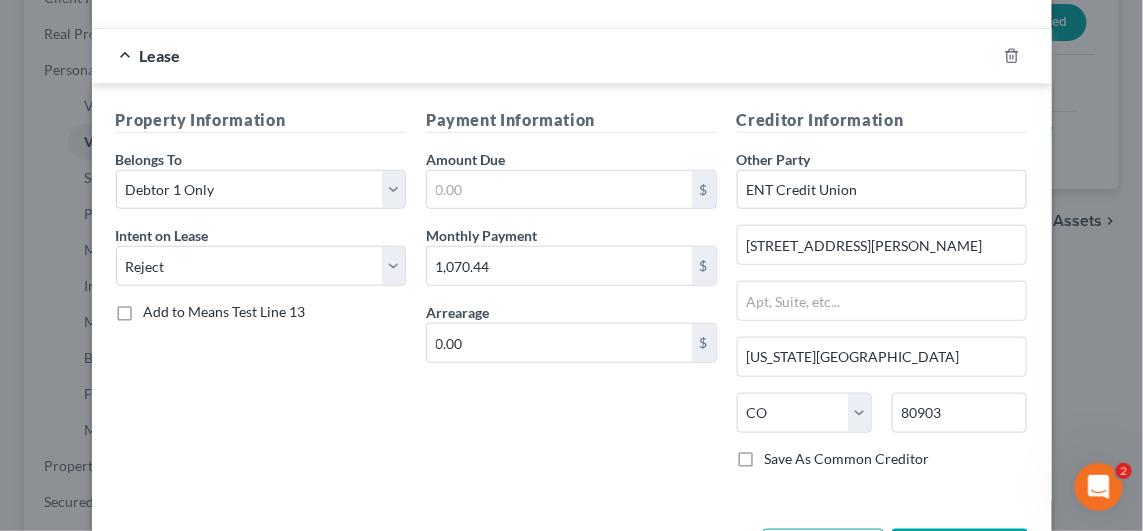 scroll, scrollTop: 345, scrollLeft: 0, axis: vertical 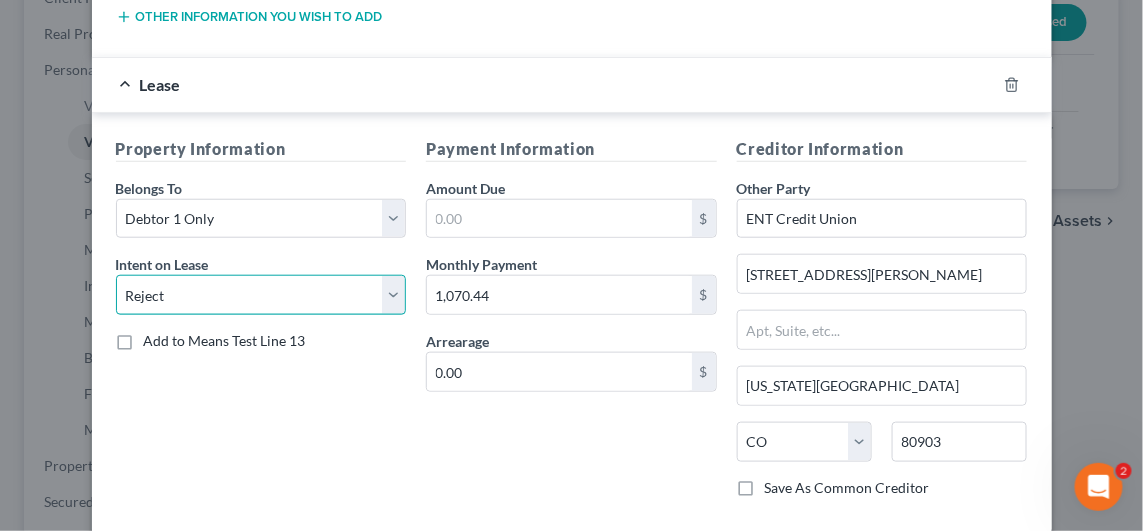 click on "Select None Assume Reject" at bounding box center [261, 295] 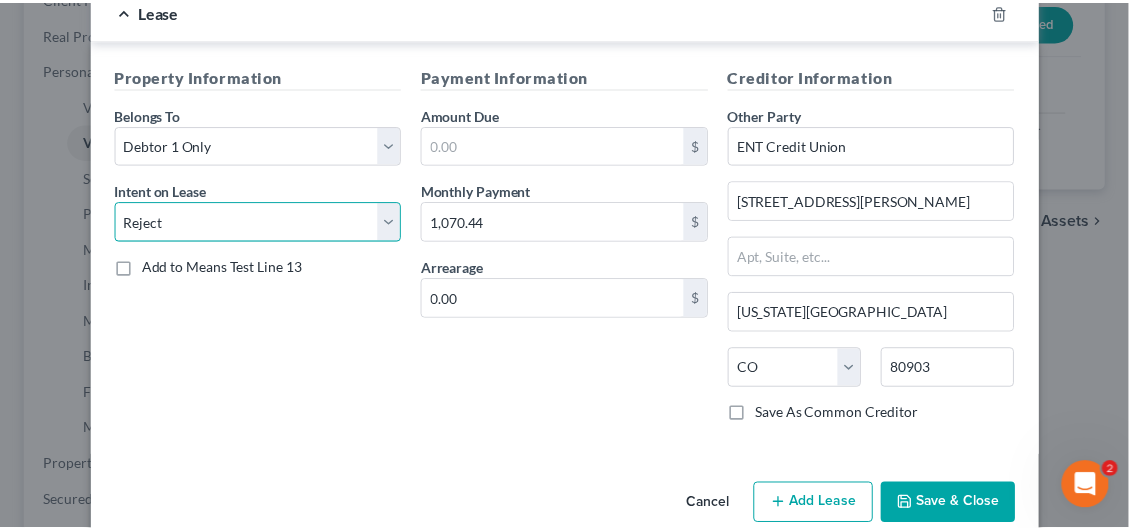 scroll, scrollTop: 445, scrollLeft: 0, axis: vertical 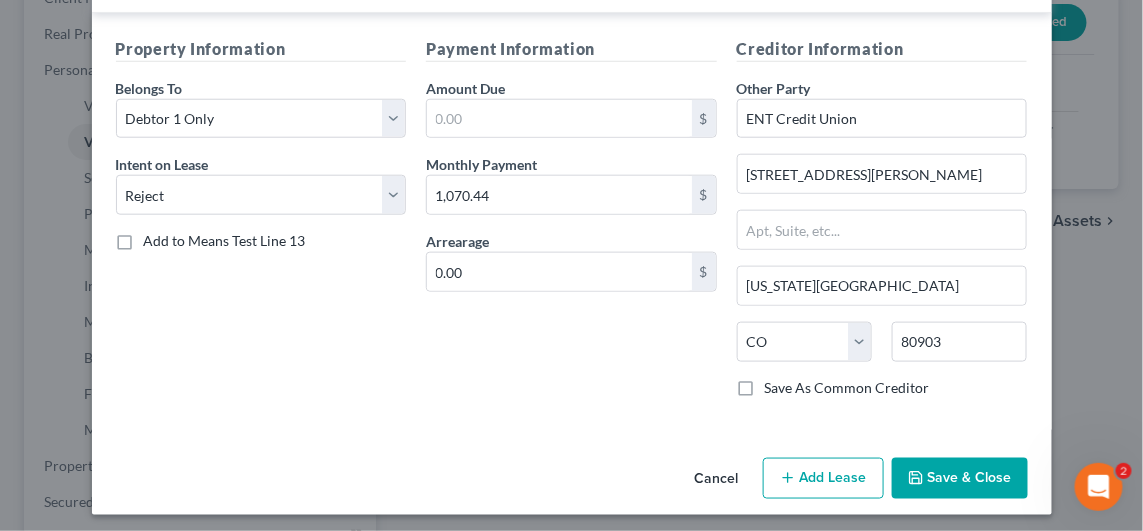 click on "Save & Close" at bounding box center (960, 479) 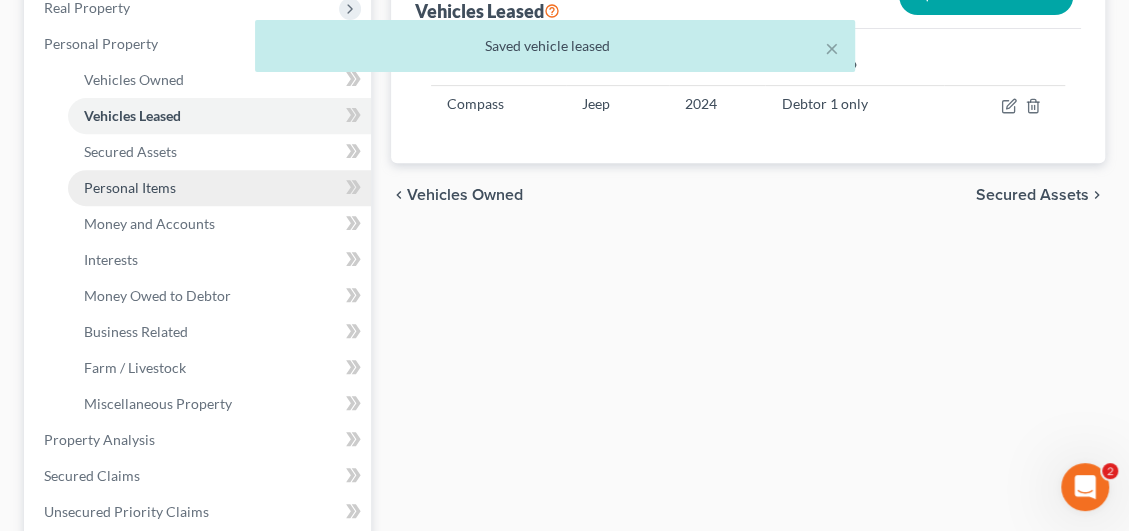 scroll, scrollTop: 499, scrollLeft: 0, axis: vertical 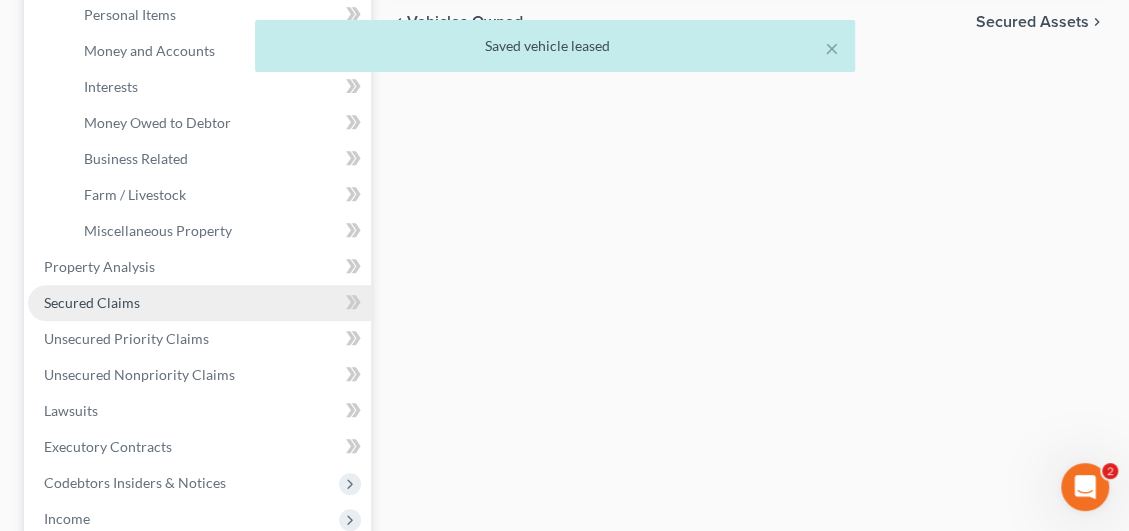 click on "Secured Claims" at bounding box center [199, 303] 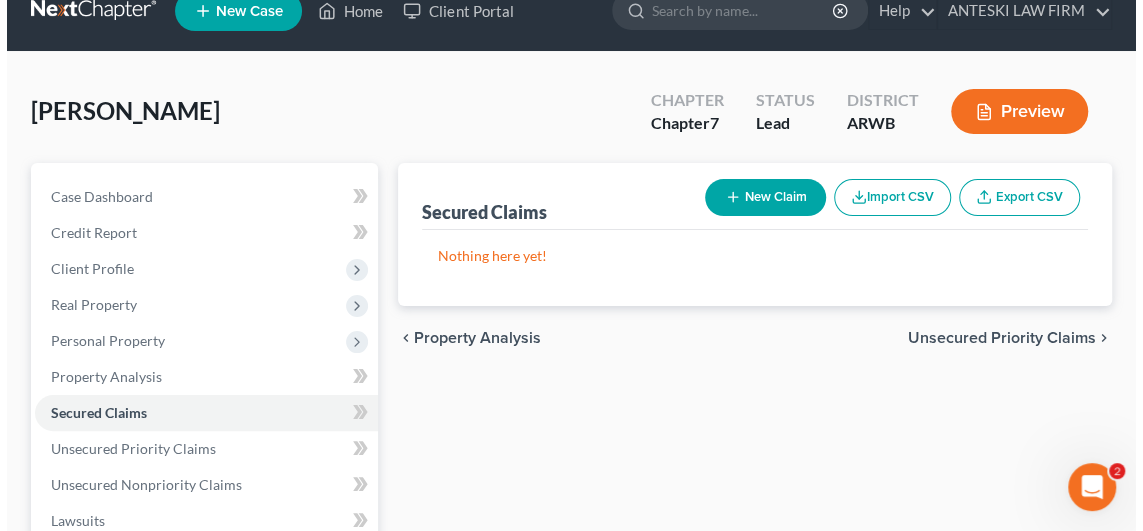 scroll, scrollTop: 0, scrollLeft: 0, axis: both 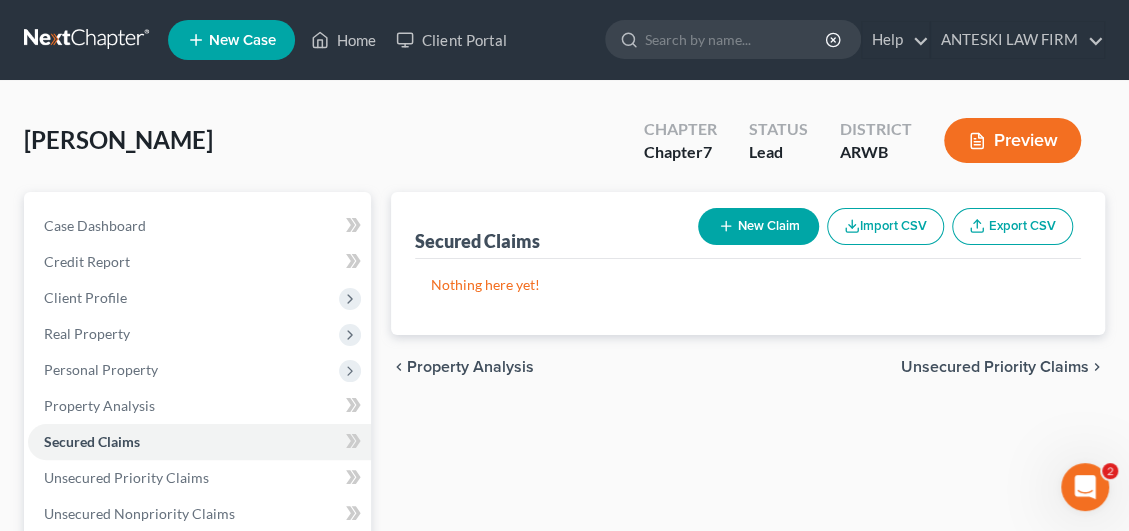 click on "Preview" at bounding box center [1012, 140] 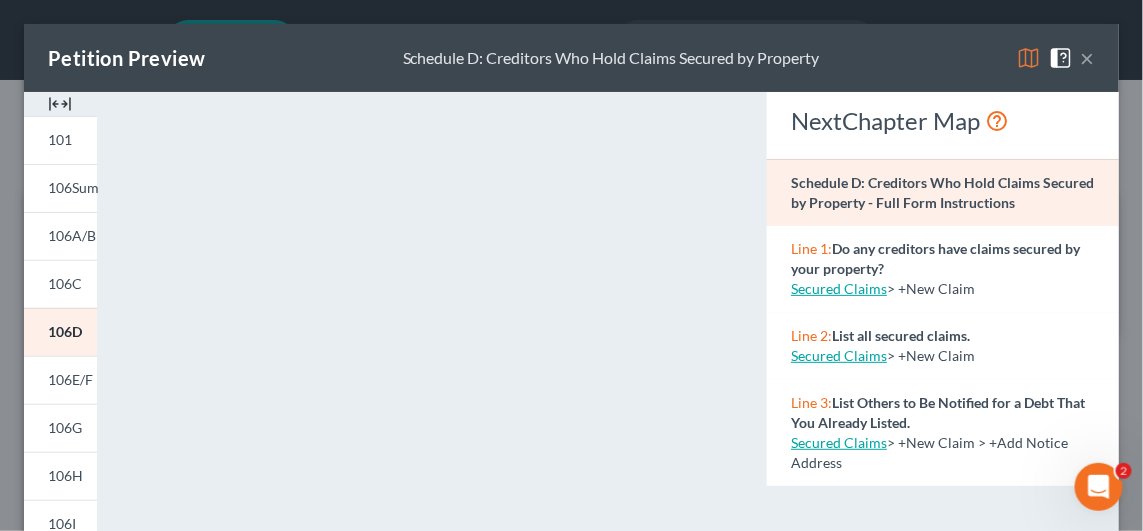 scroll, scrollTop: 400, scrollLeft: 0, axis: vertical 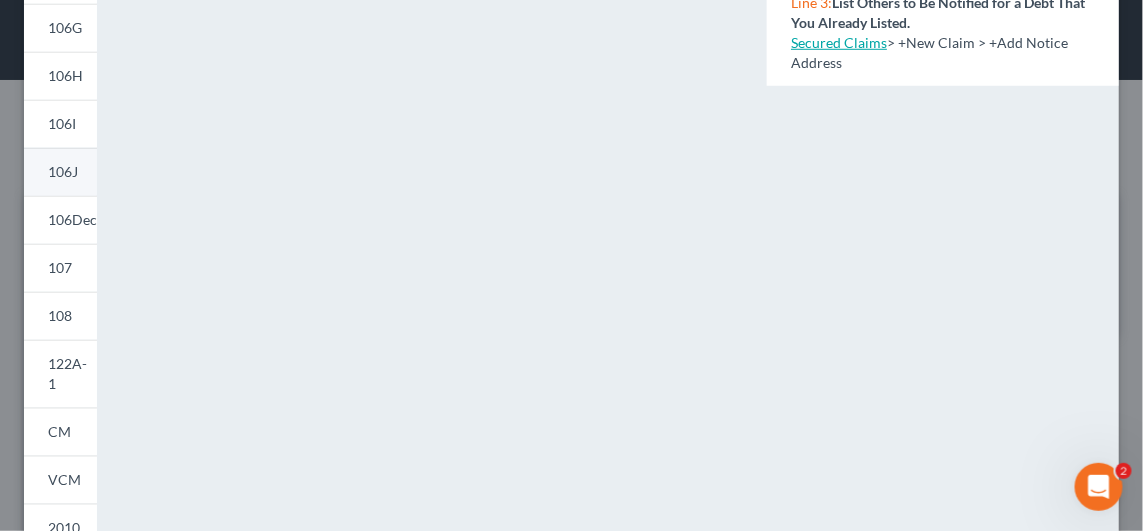 click on "106J" at bounding box center [60, 172] 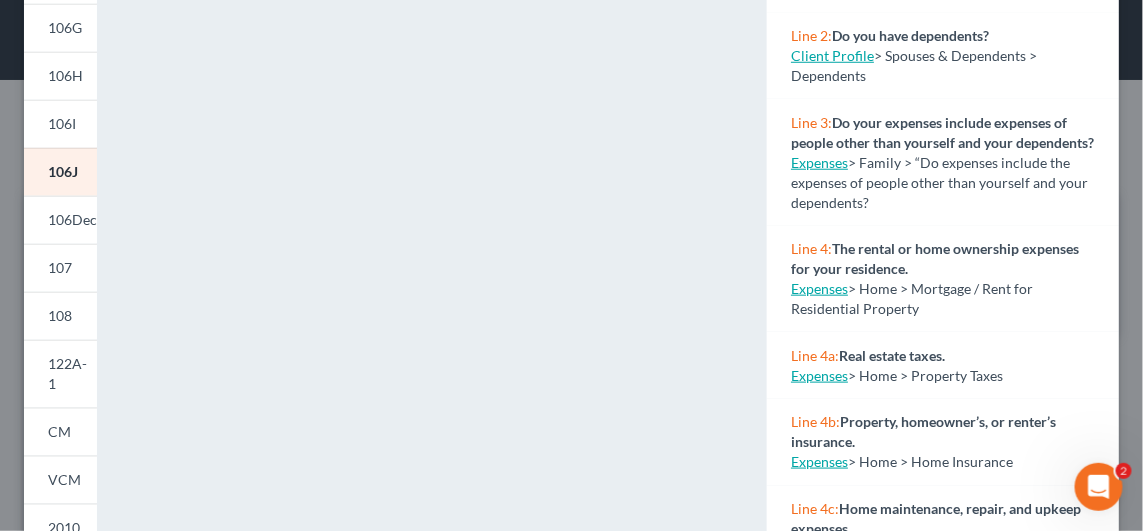 scroll, scrollTop: 0, scrollLeft: 0, axis: both 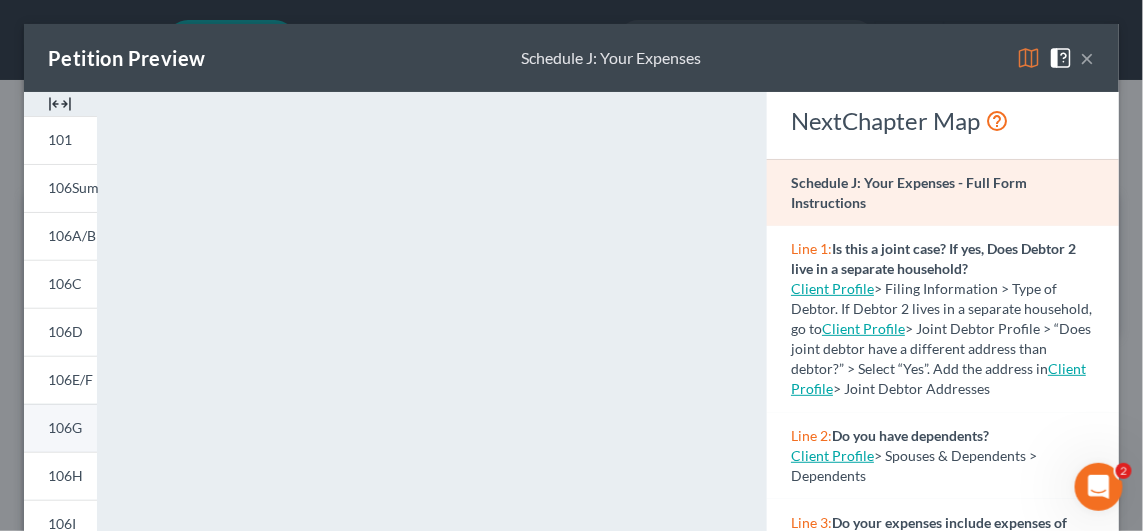 click on "106G" at bounding box center (60, 428) 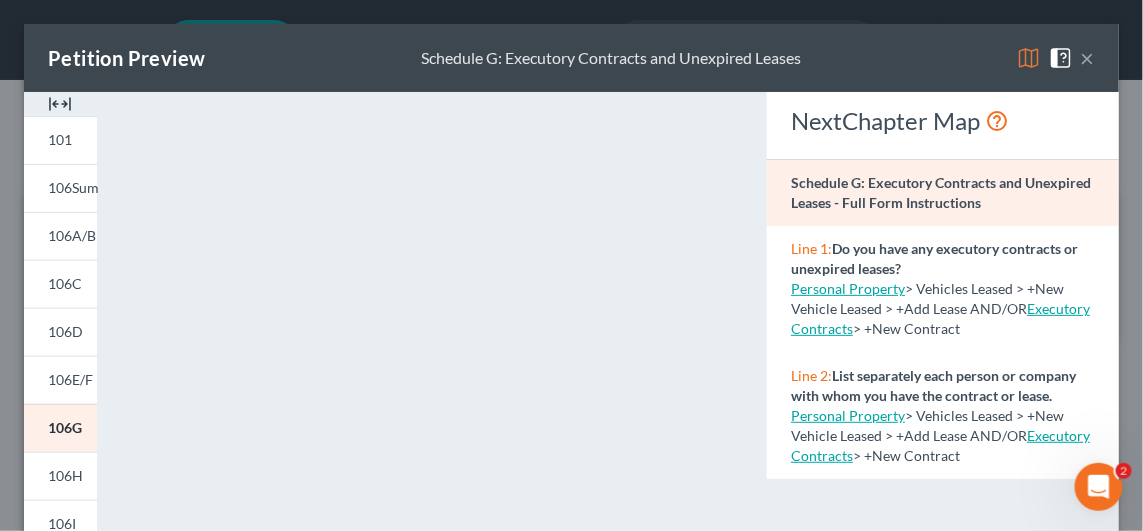 scroll, scrollTop: 0, scrollLeft: 0, axis: both 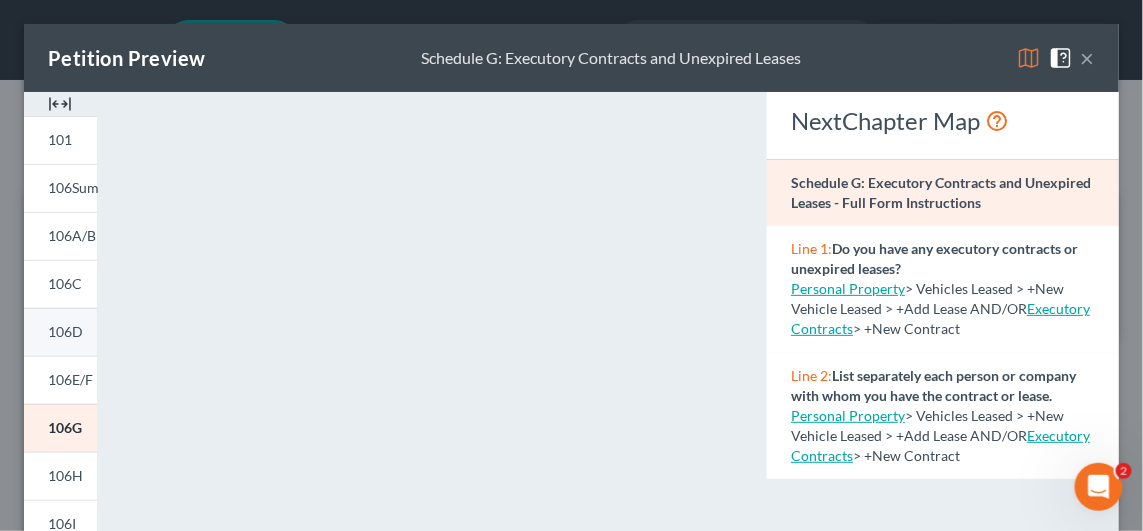 click on "106D" at bounding box center (65, 331) 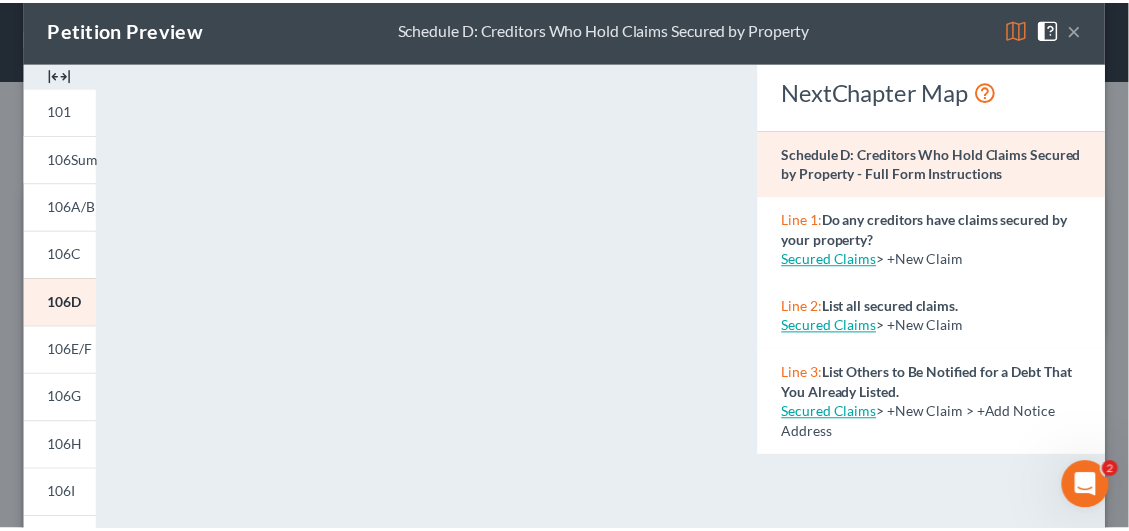 scroll, scrollTop: 0, scrollLeft: 0, axis: both 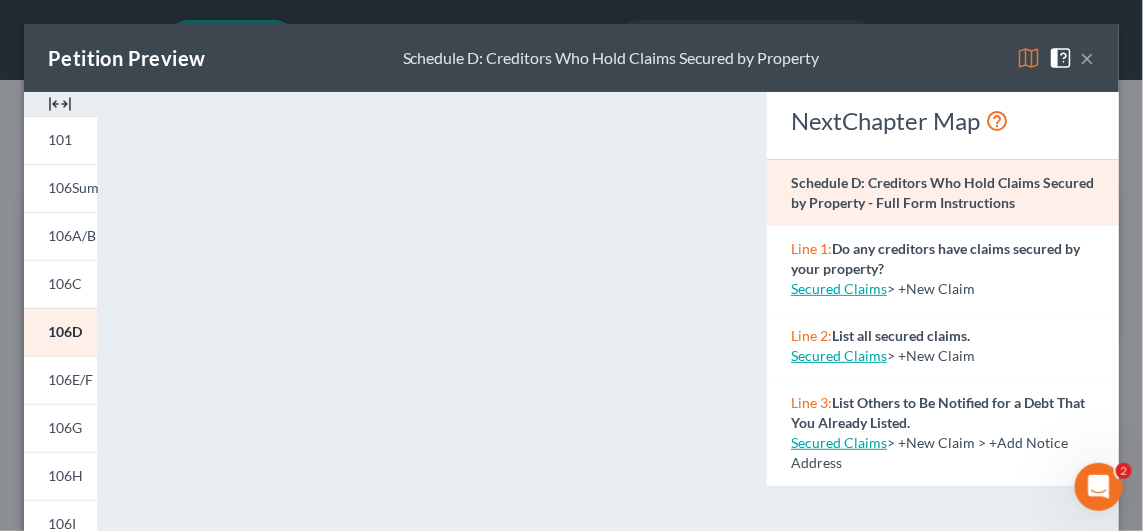 click on "×" at bounding box center [1088, 58] 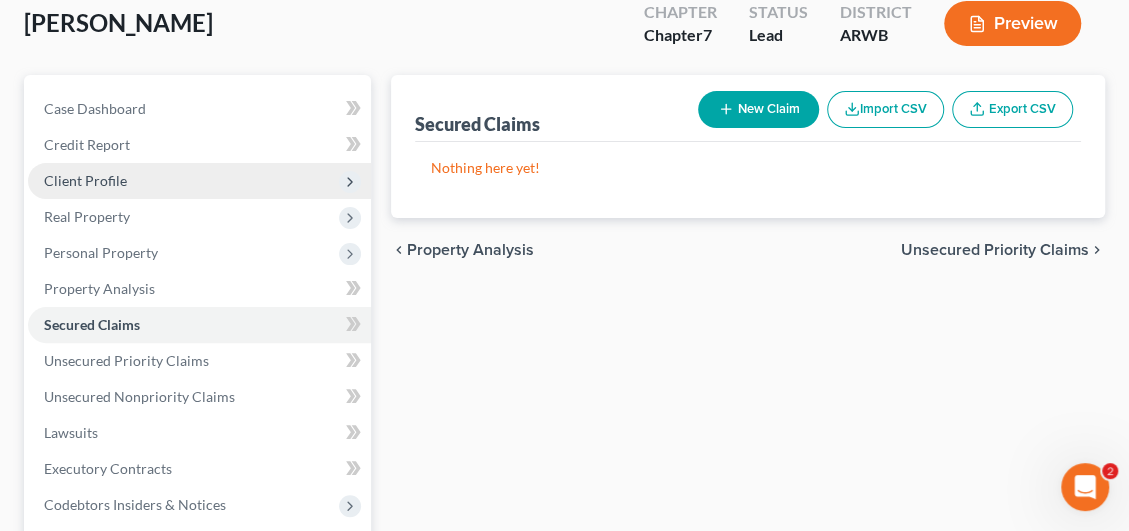 scroll, scrollTop: 200, scrollLeft: 0, axis: vertical 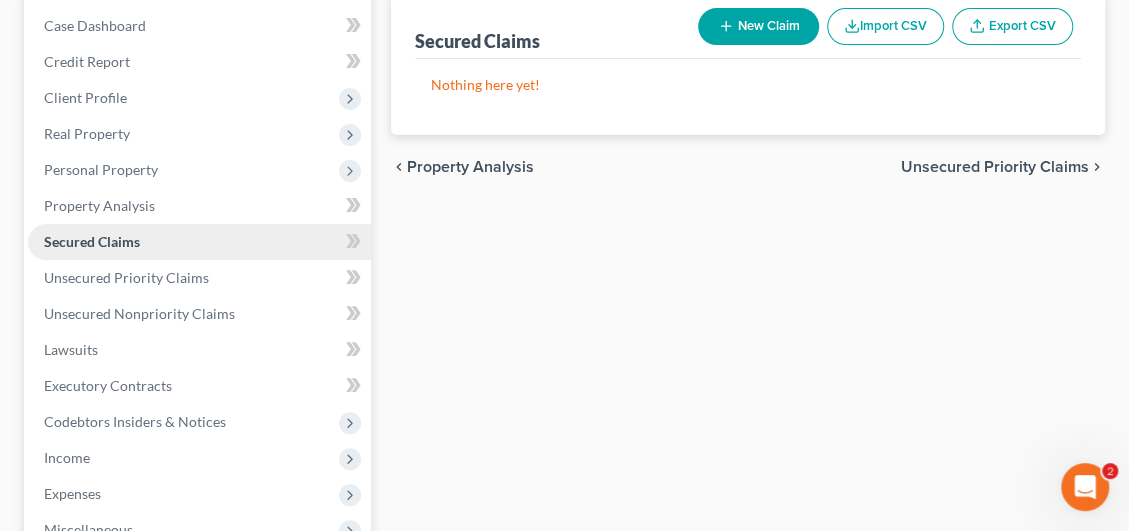 click on "Secured Claims" at bounding box center [92, 241] 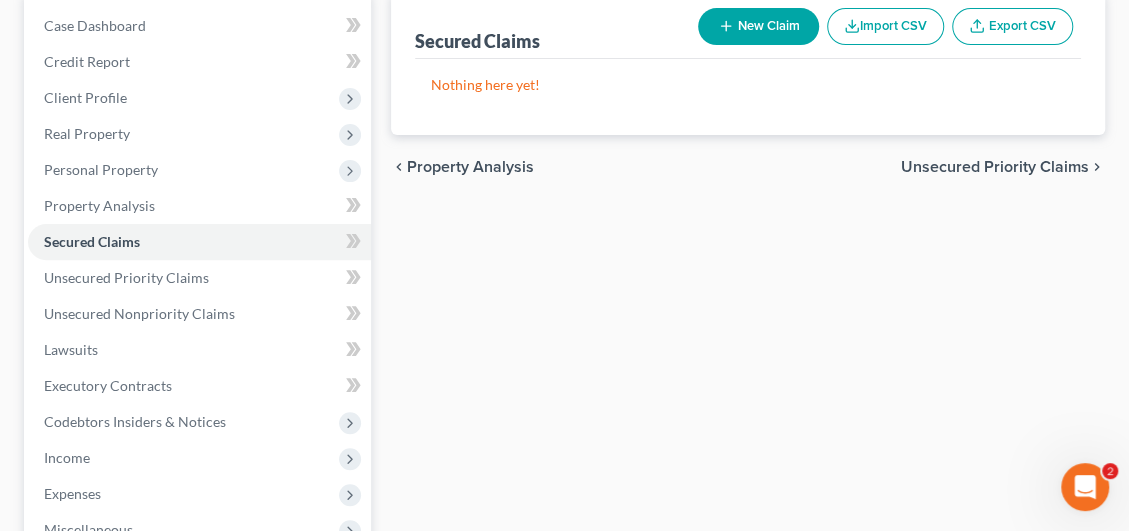 click on "New Claim" at bounding box center (758, 26) 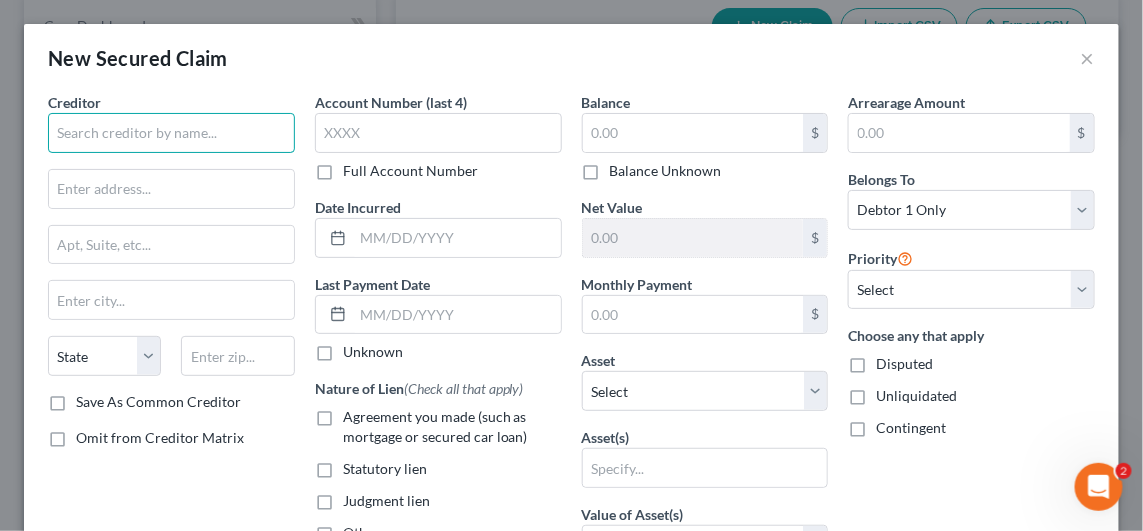 click at bounding box center [171, 133] 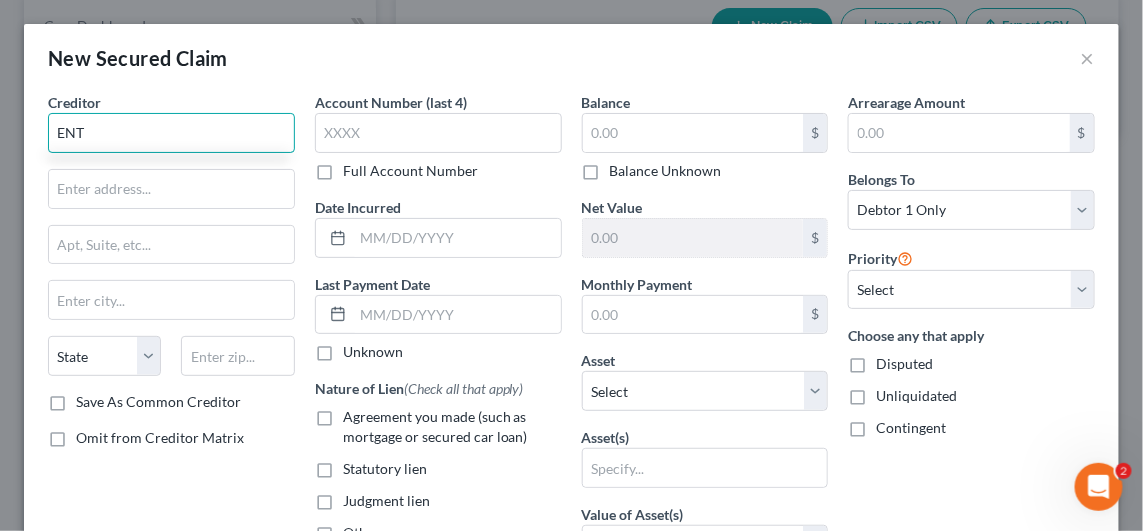 type on "ENT" 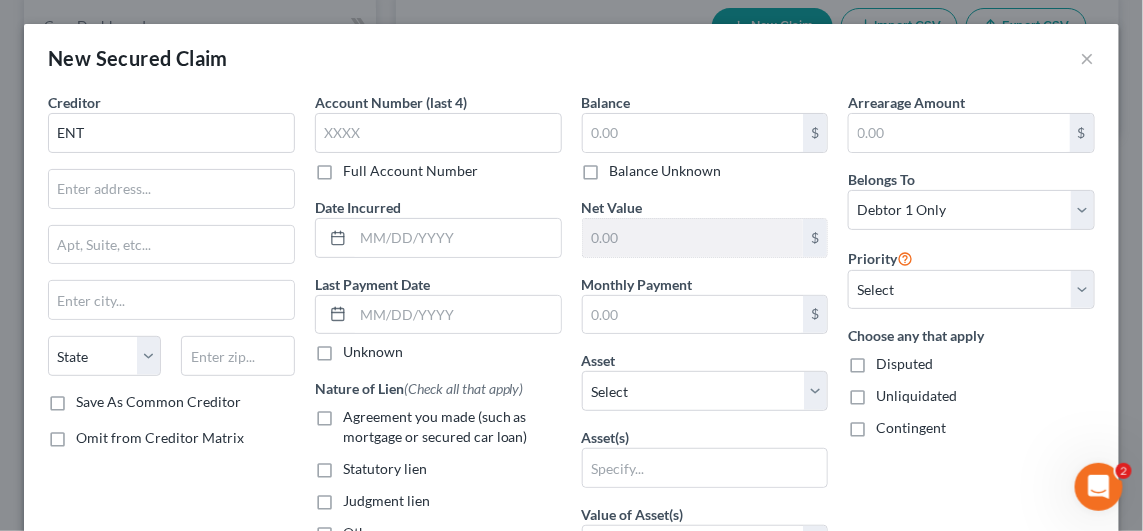 click on "New Secured Claim  ×" at bounding box center [571, 58] 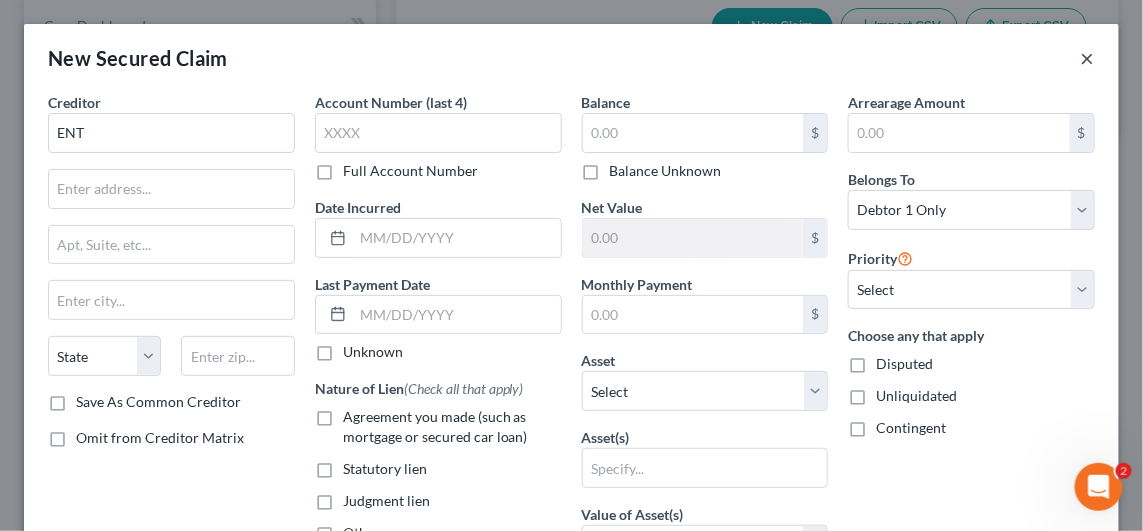 click on "×" at bounding box center (1088, 58) 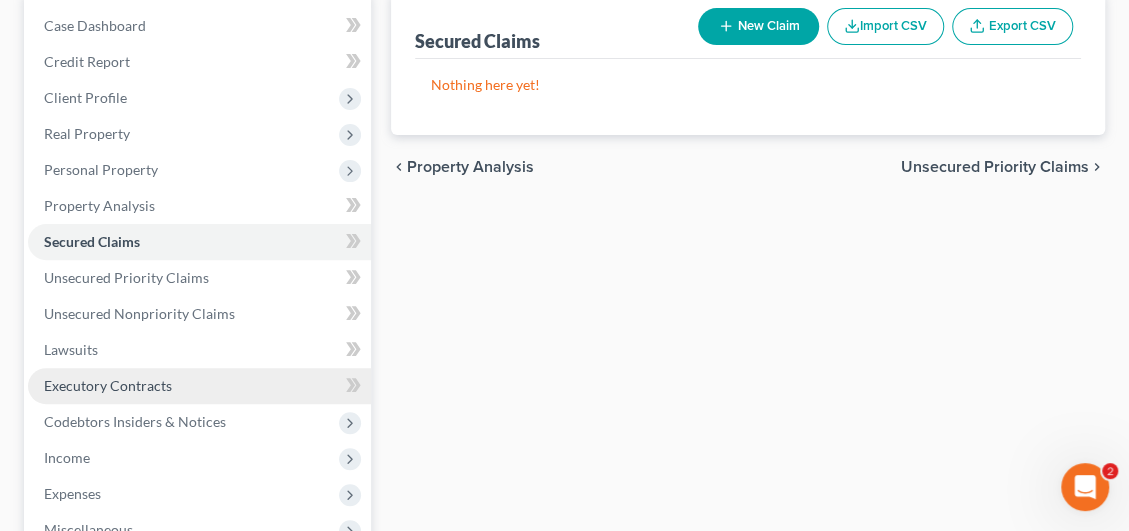 click on "Executory Contracts" at bounding box center (108, 385) 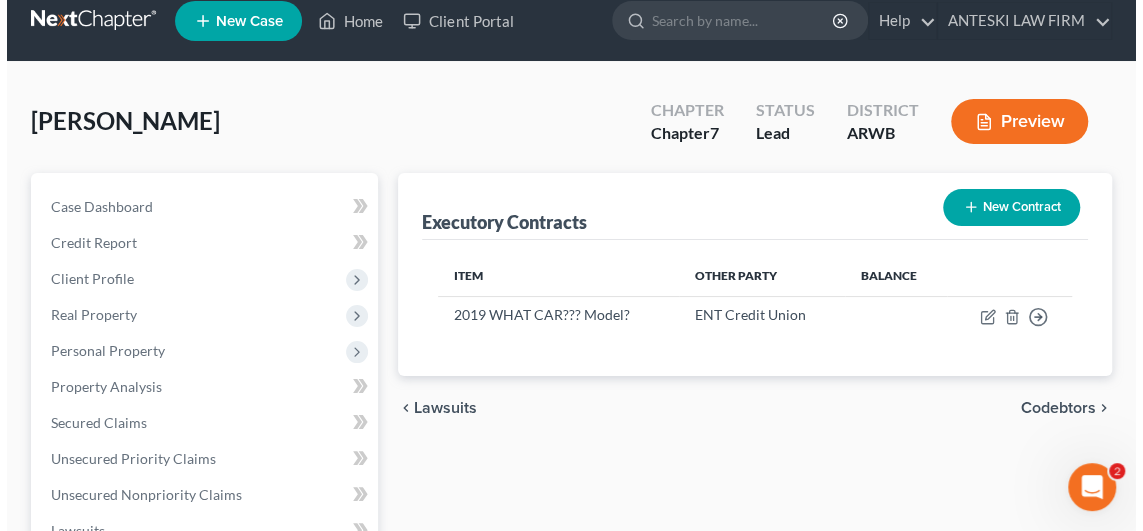 scroll, scrollTop: 0, scrollLeft: 0, axis: both 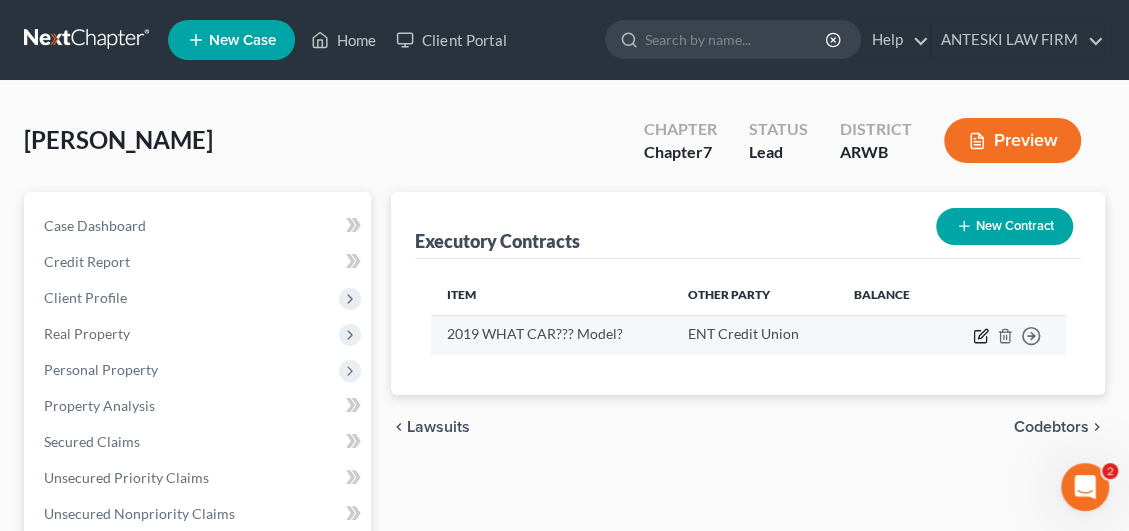 click 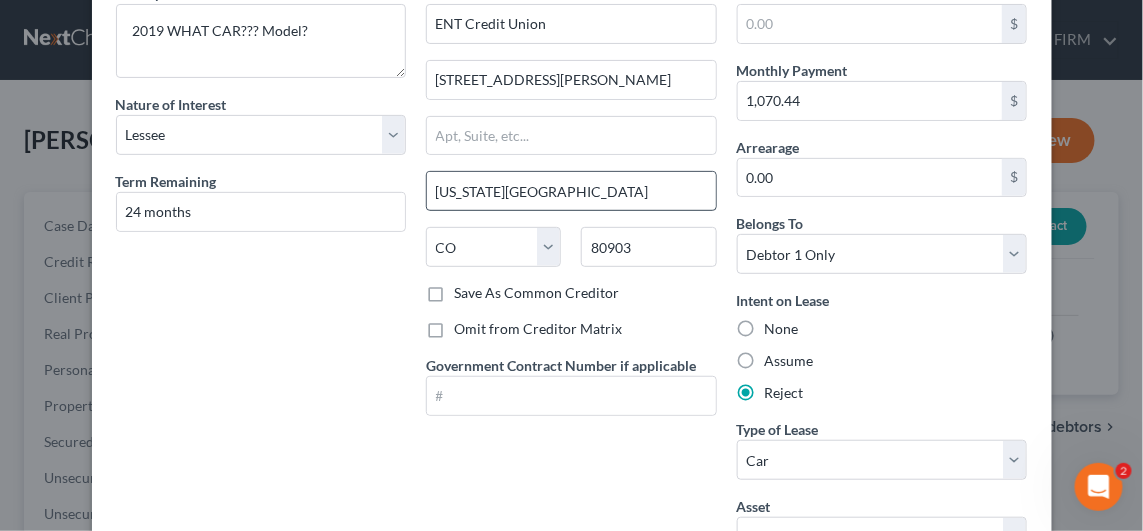 scroll, scrollTop: 271, scrollLeft: 0, axis: vertical 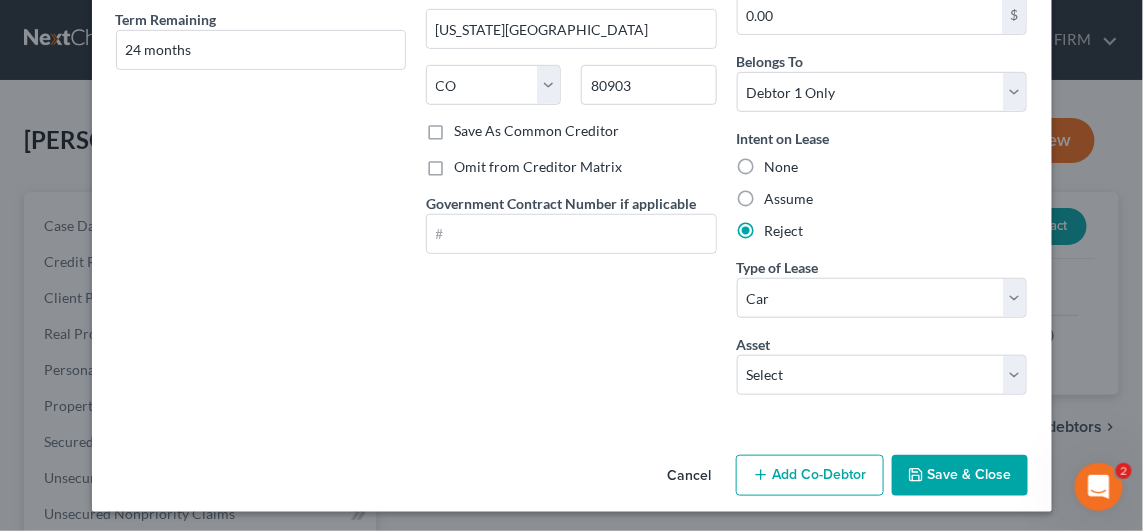 drag, startPoint x: 423, startPoint y: 123, endPoint x: 462, endPoint y: 173, distance: 63.411354 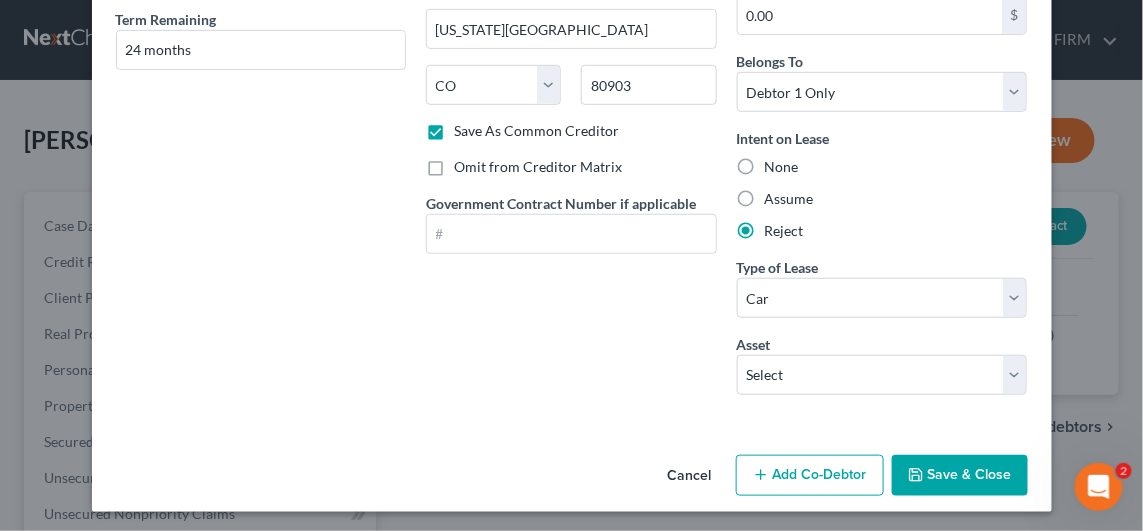 click on "Save & Close" at bounding box center [960, 476] 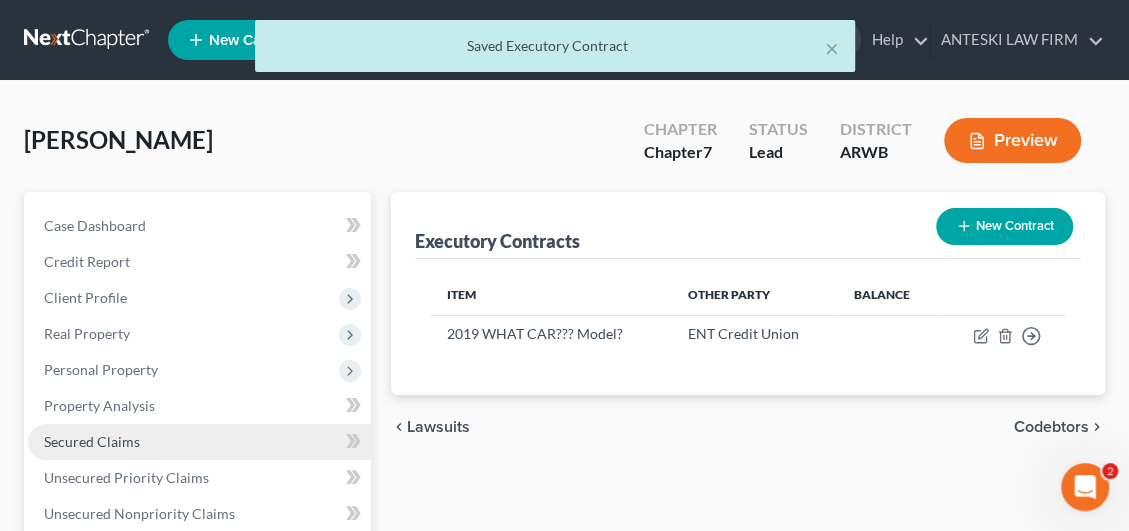 click on "Secured Claims" at bounding box center [92, 441] 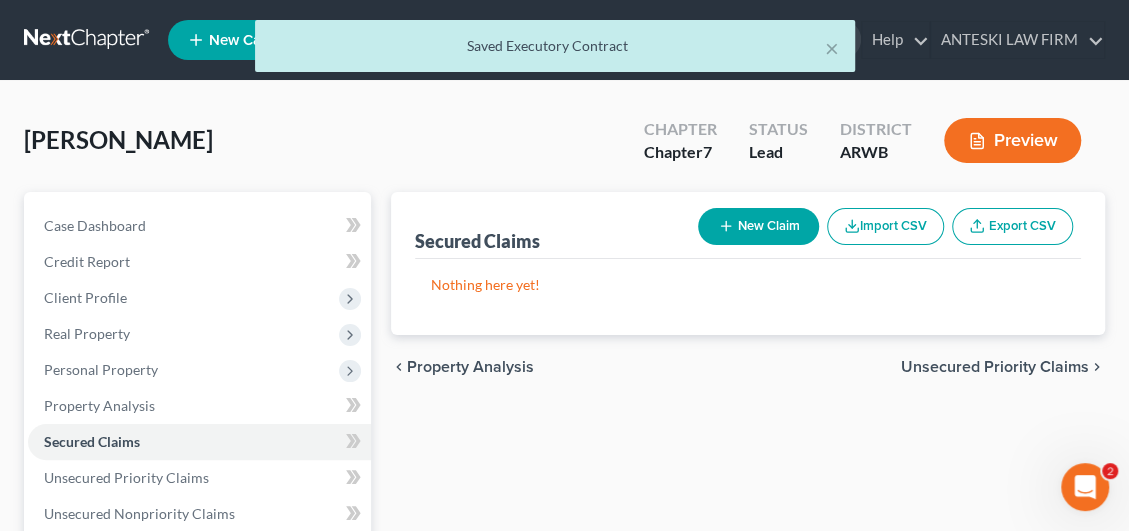 click on "New Claim" at bounding box center (758, 226) 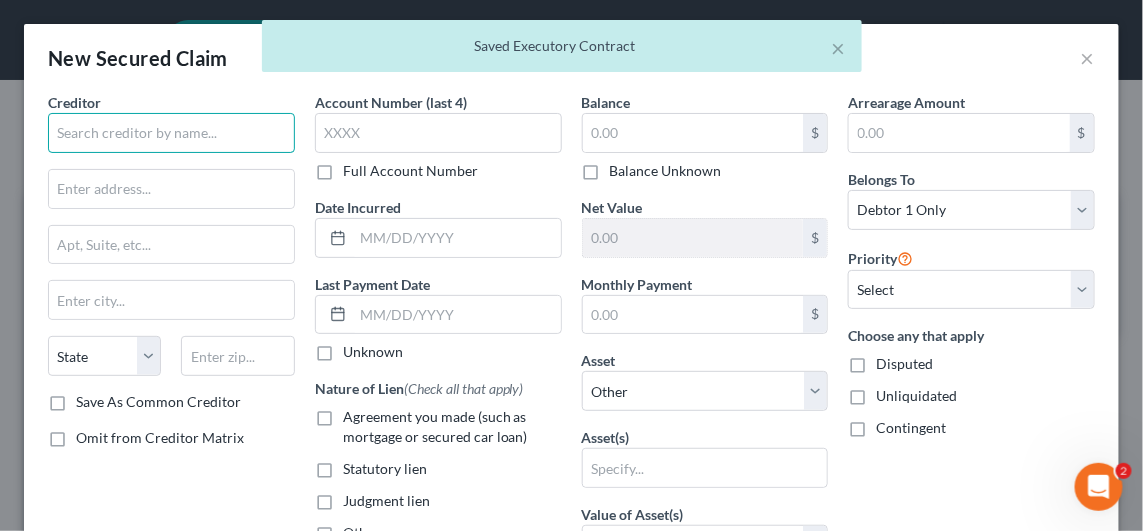 click at bounding box center (171, 133) 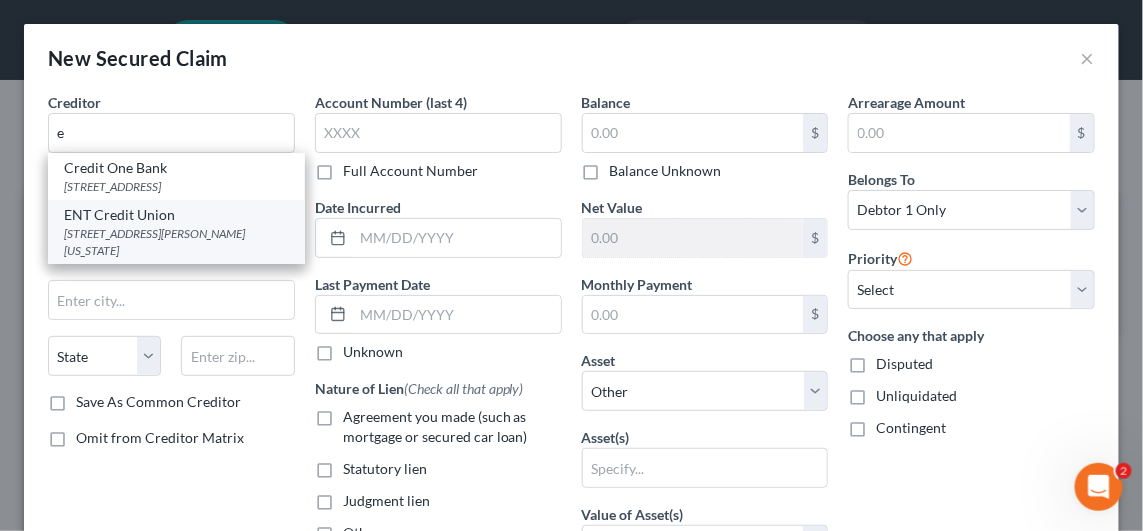 click on "[STREET_ADDRESS][PERSON_NAME][US_STATE]" at bounding box center [176, 242] 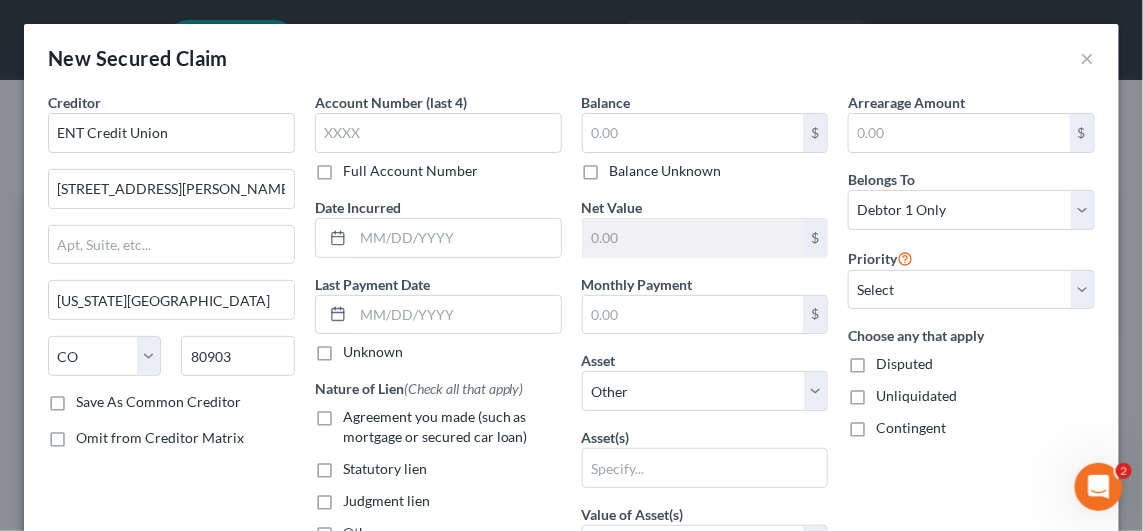 click on "Balance Unknown" at bounding box center [666, 171] 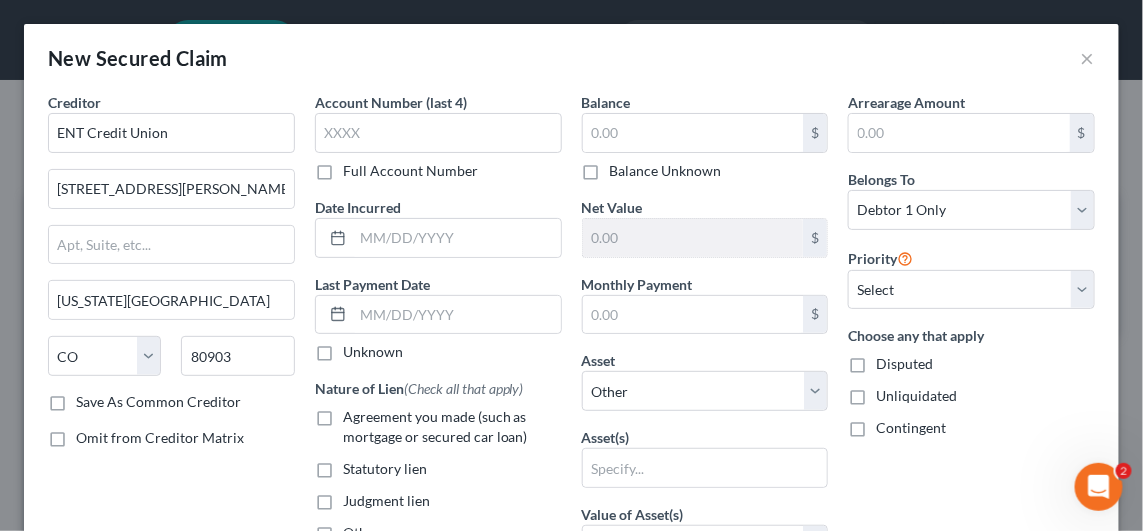 click on "Balance Unknown" at bounding box center (624, 167) 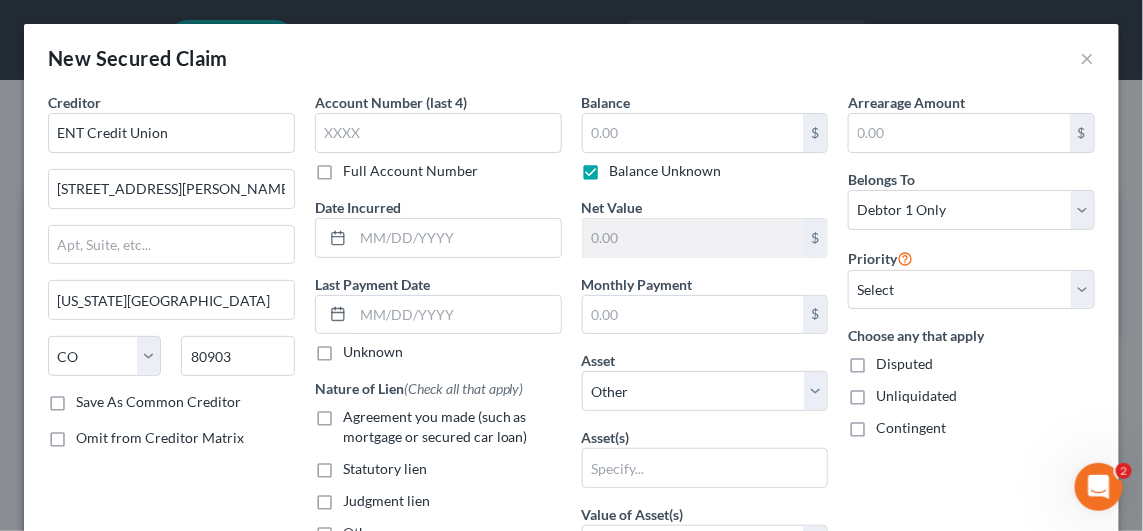 type on "0.00" 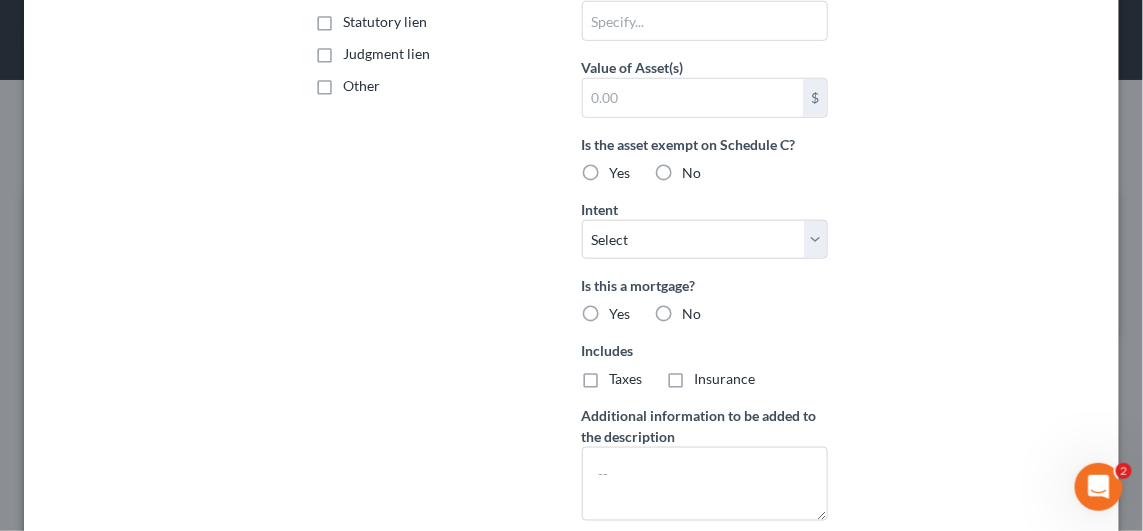 scroll, scrollTop: 572, scrollLeft: 0, axis: vertical 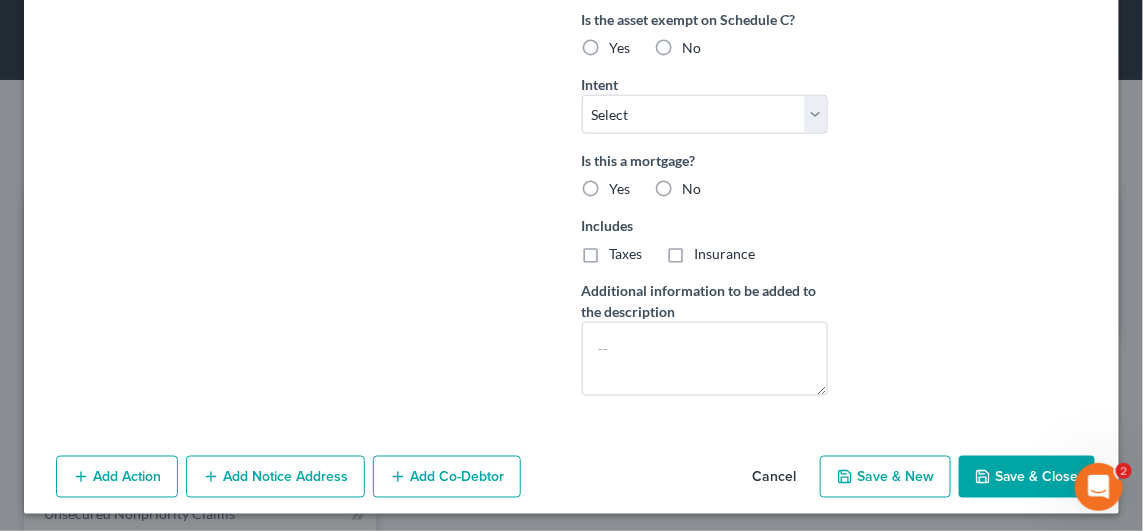 click on "Save & Close" at bounding box center [1027, 477] 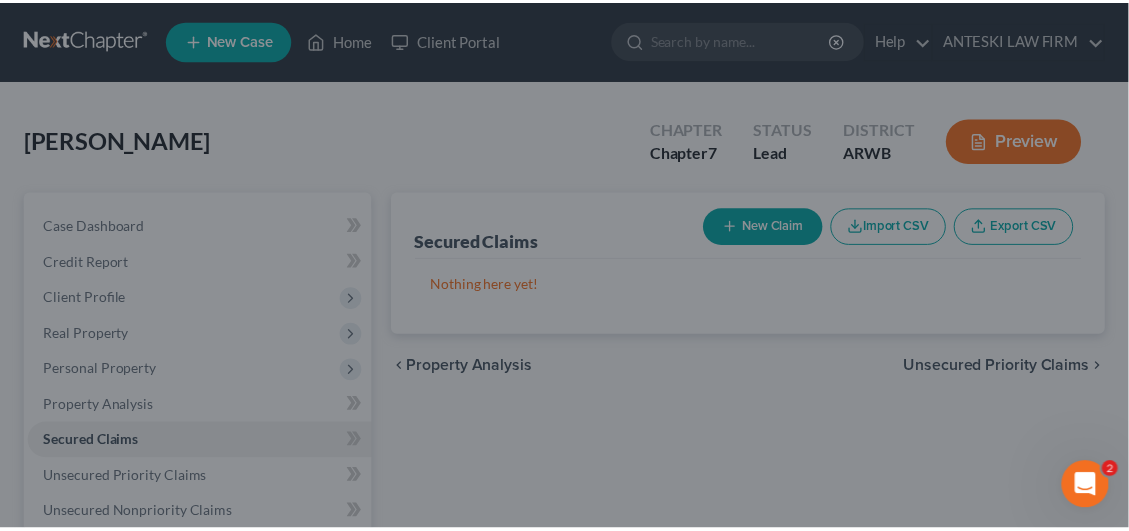 scroll, scrollTop: 355, scrollLeft: 0, axis: vertical 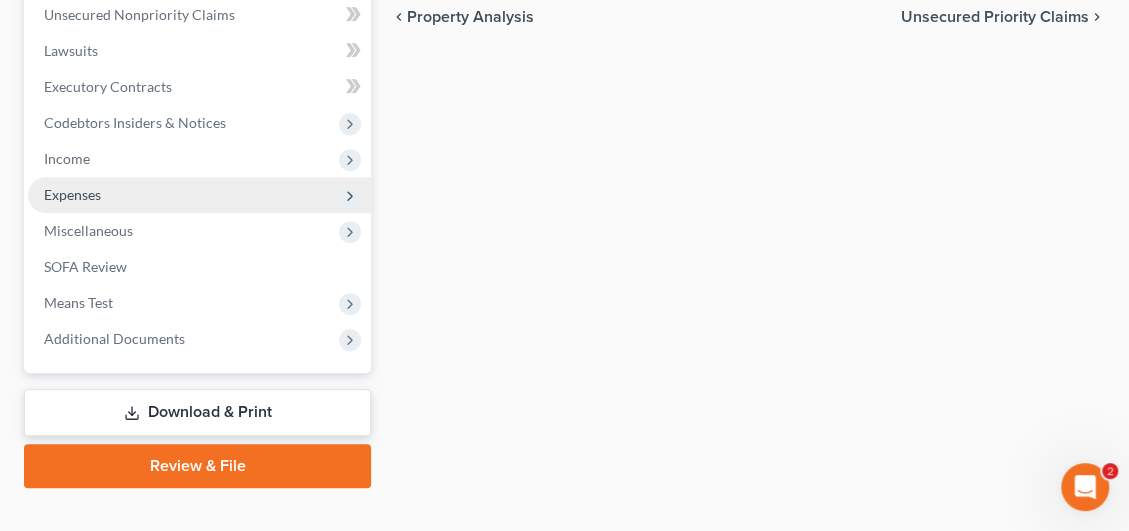 click on "Expenses" at bounding box center [72, 194] 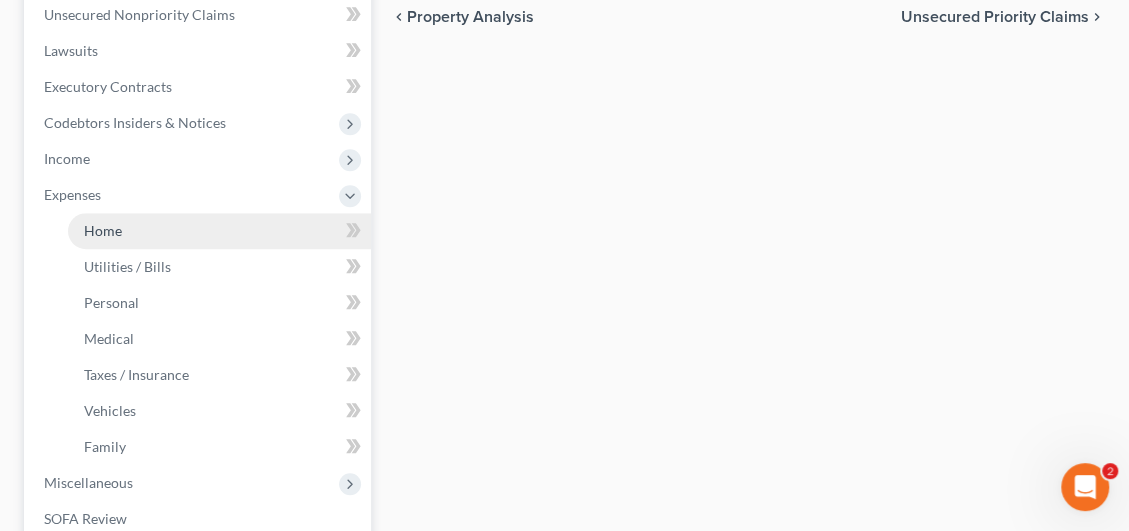 click on "Home" at bounding box center [219, 231] 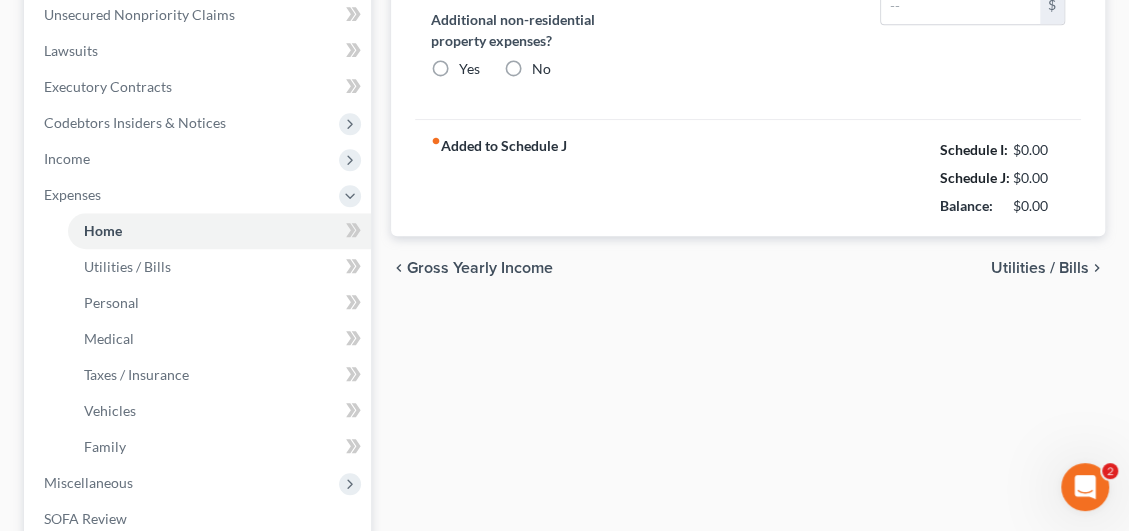 type on "0.00" 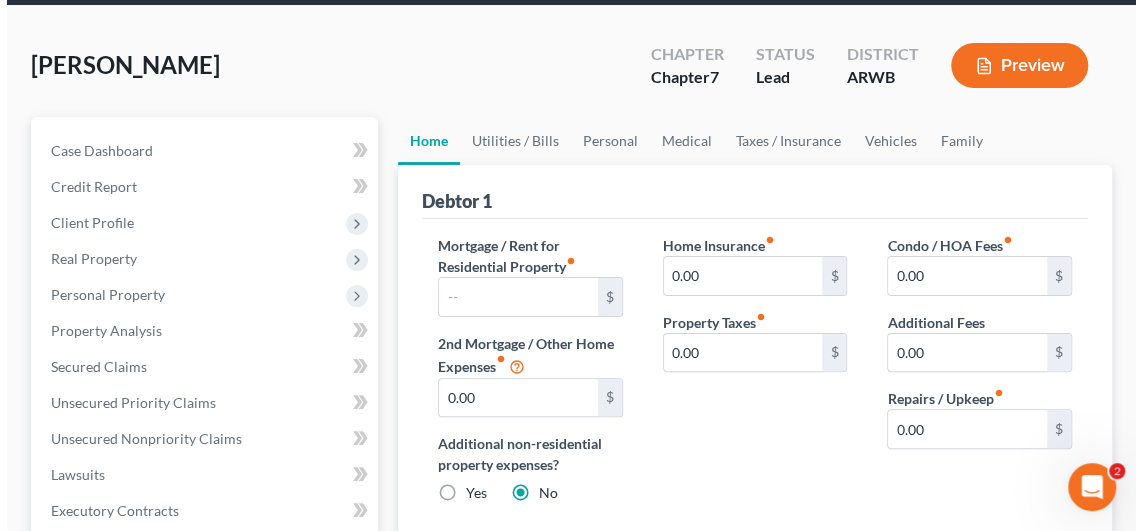 scroll, scrollTop: 0, scrollLeft: 0, axis: both 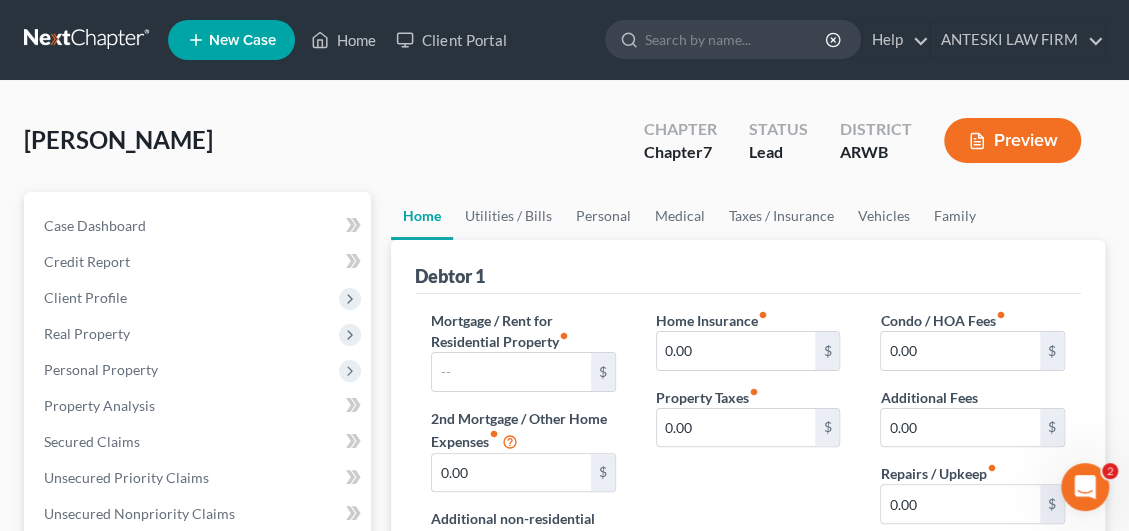 click on "Preview" at bounding box center (1012, 140) 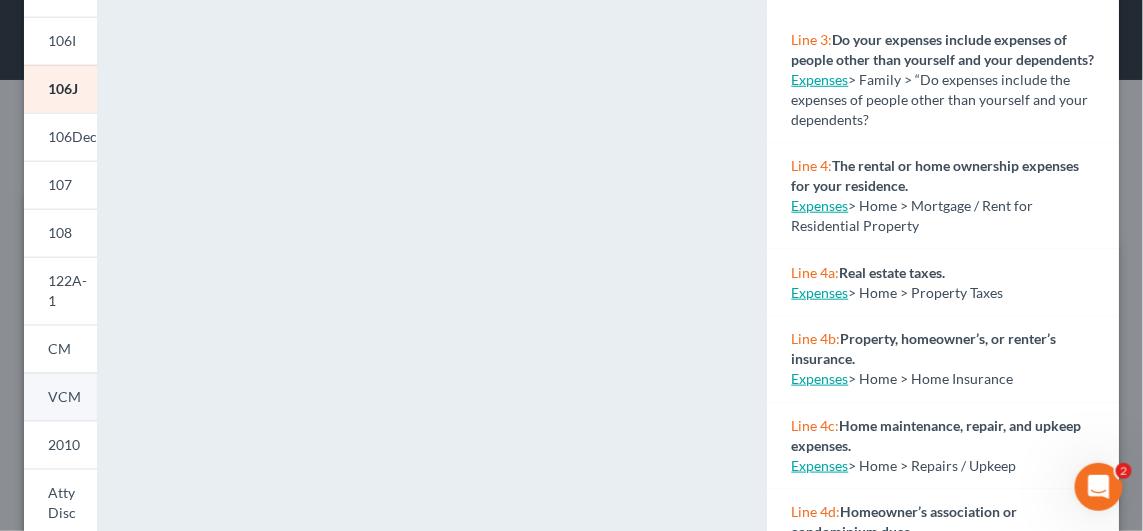 scroll, scrollTop: 499, scrollLeft: 0, axis: vertical 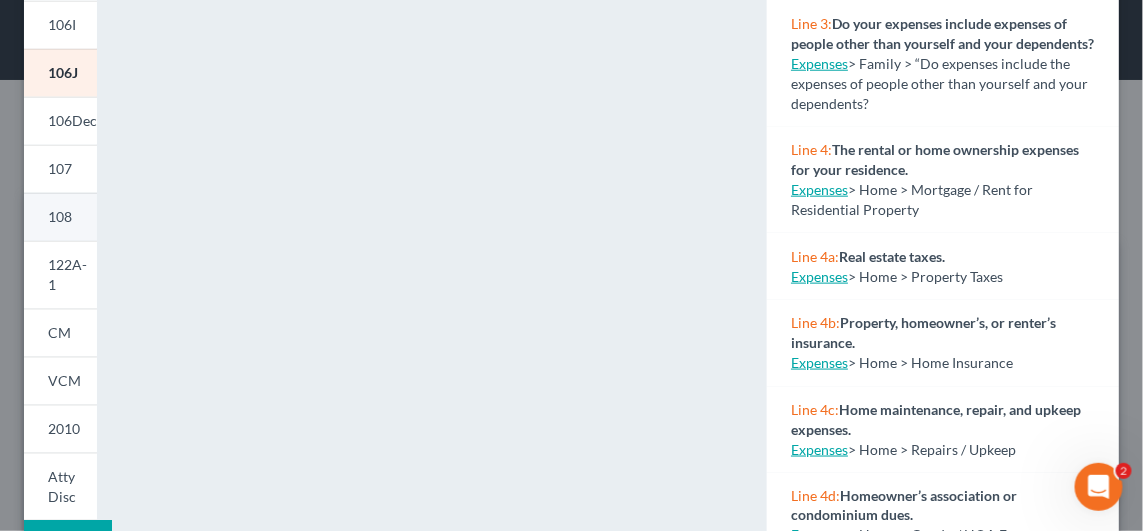 click on "108" at bounding box center [60, 217] 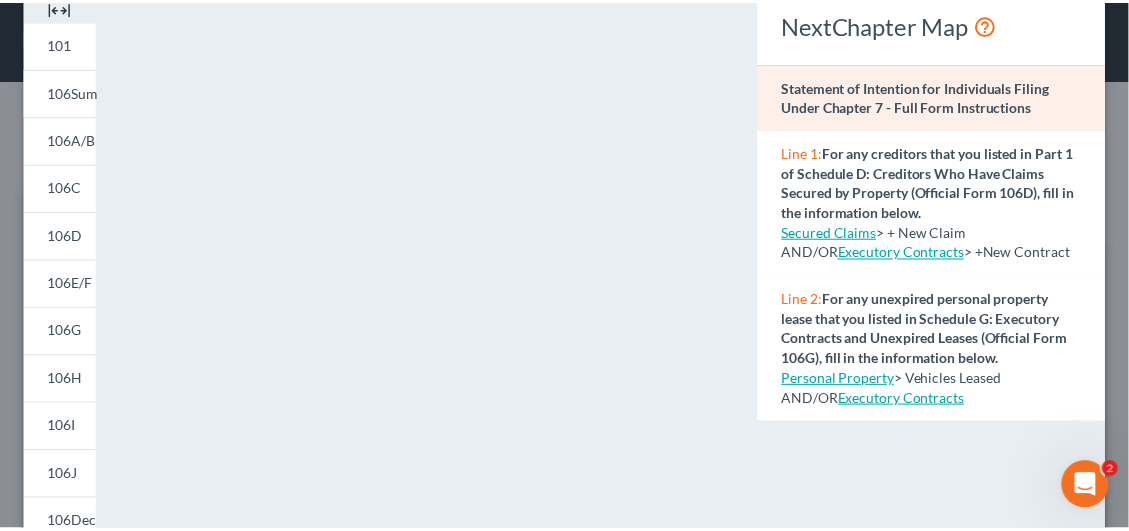 scroll, scrollTop: 0, scrollLeft: 0, axis: both 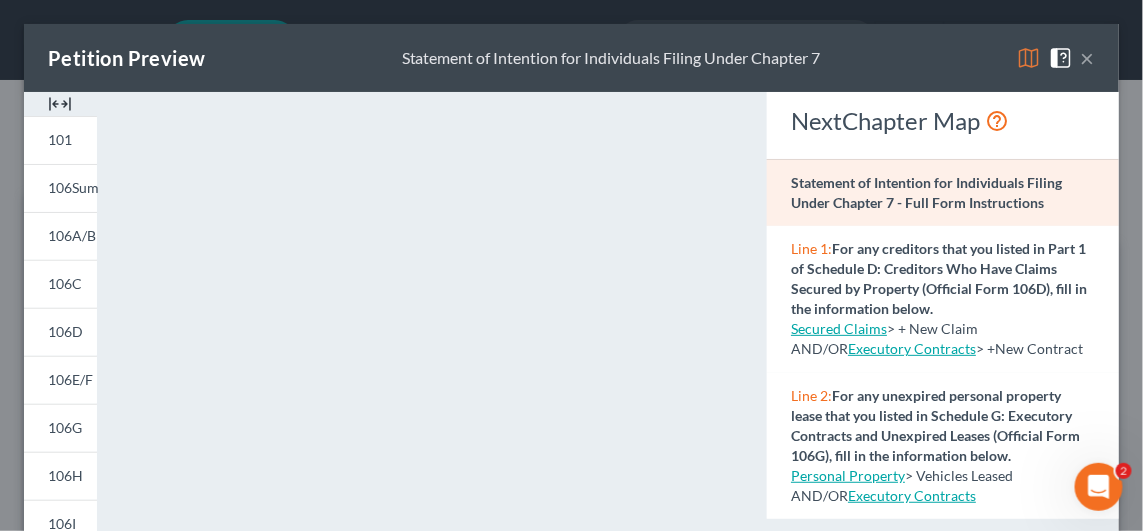 click on "×" at bounding box center [1088, 58] 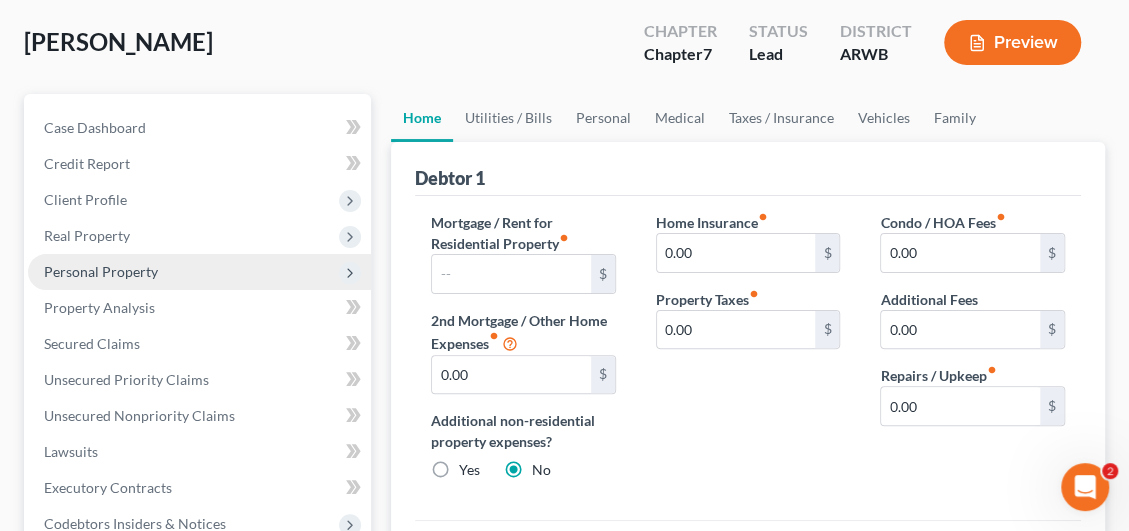 scroll, scrollTop: 200, scrollLeft: 0, axis: vertical 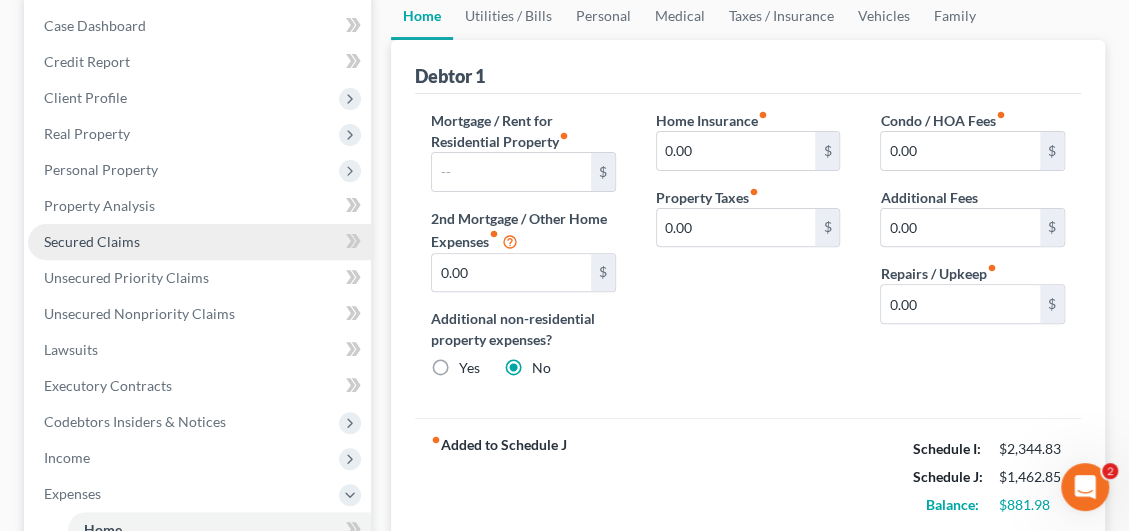 click on "Secured Claims" at bounding box center (92, 241) 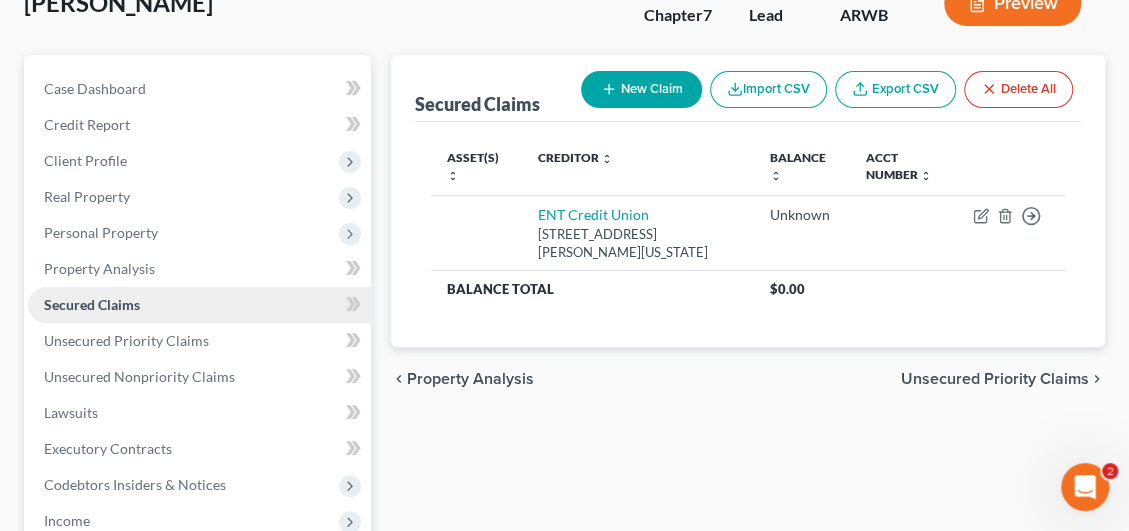 scroll, scrollTop: 0, scrollLeft: 0, axis: both 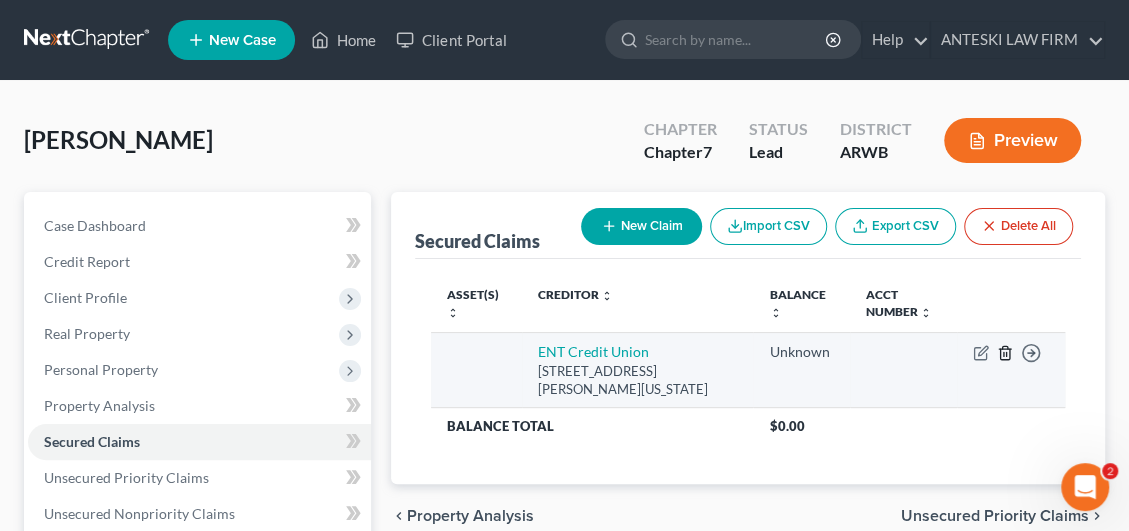click 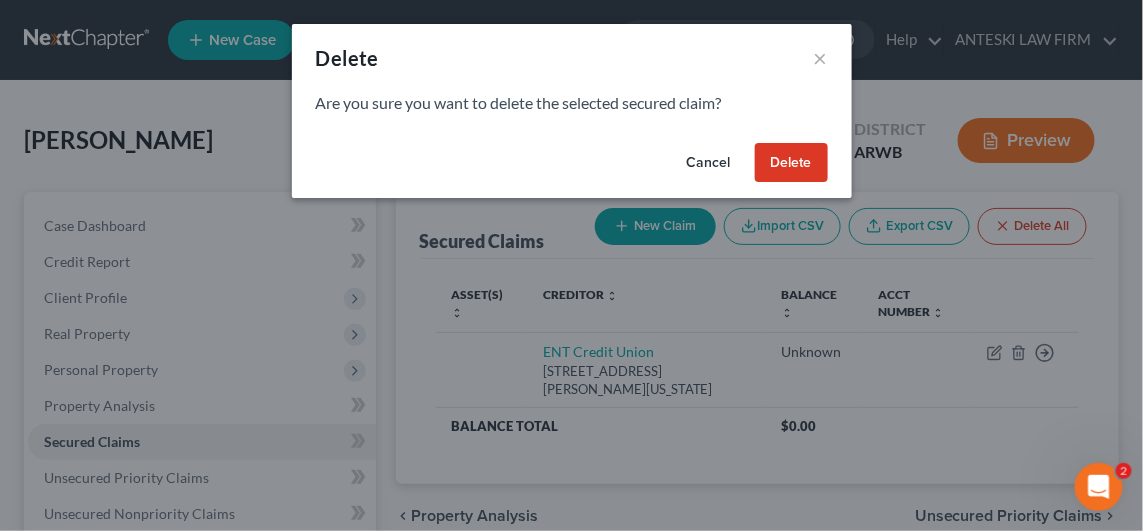 click on "Delete" at bounding box center [791, 163] 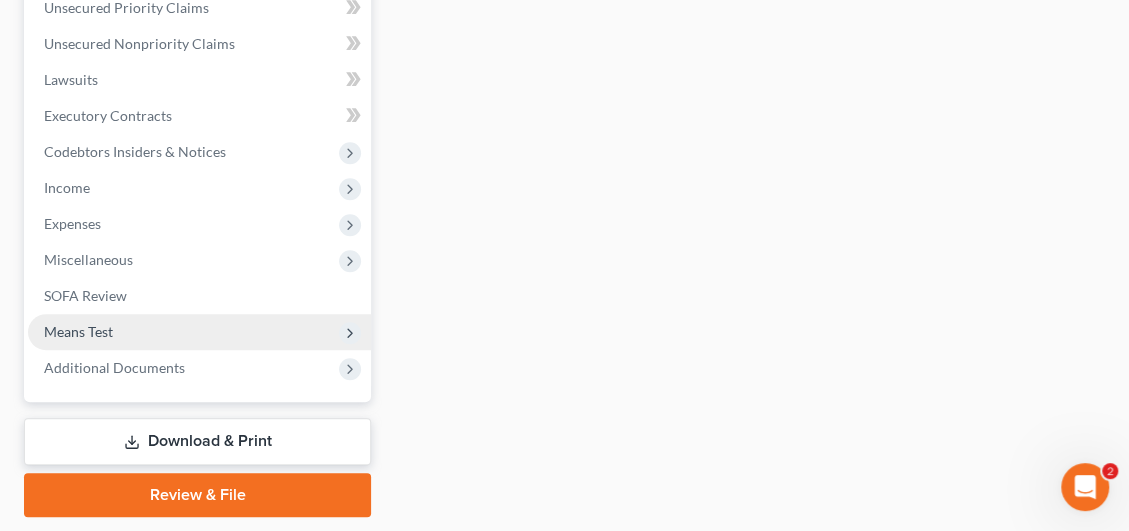 scroll, scrollTop: 499, scrollLeft: 0, axis: vertical 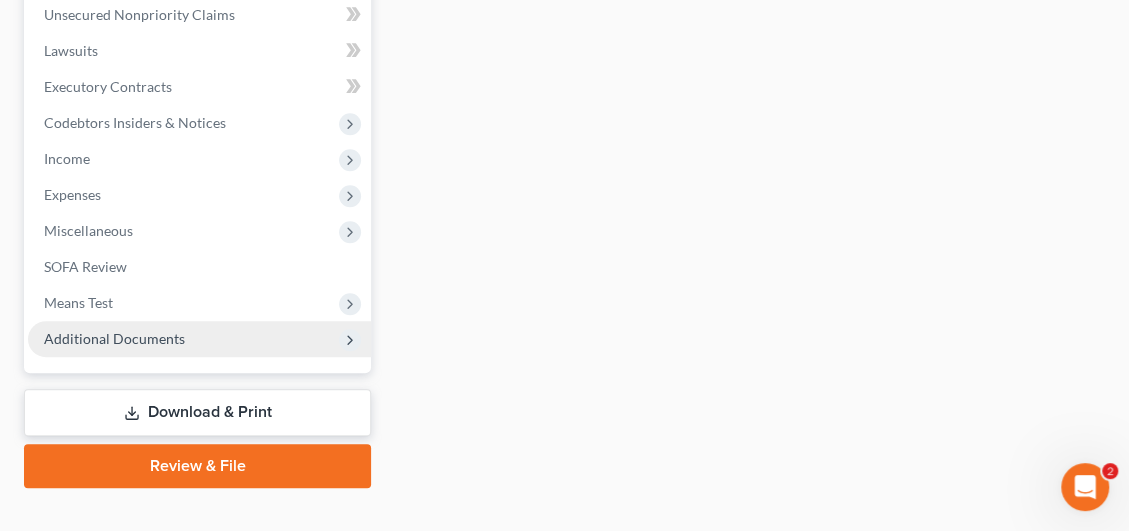 click on "Additional Documents" at bounding box center [114, 338] 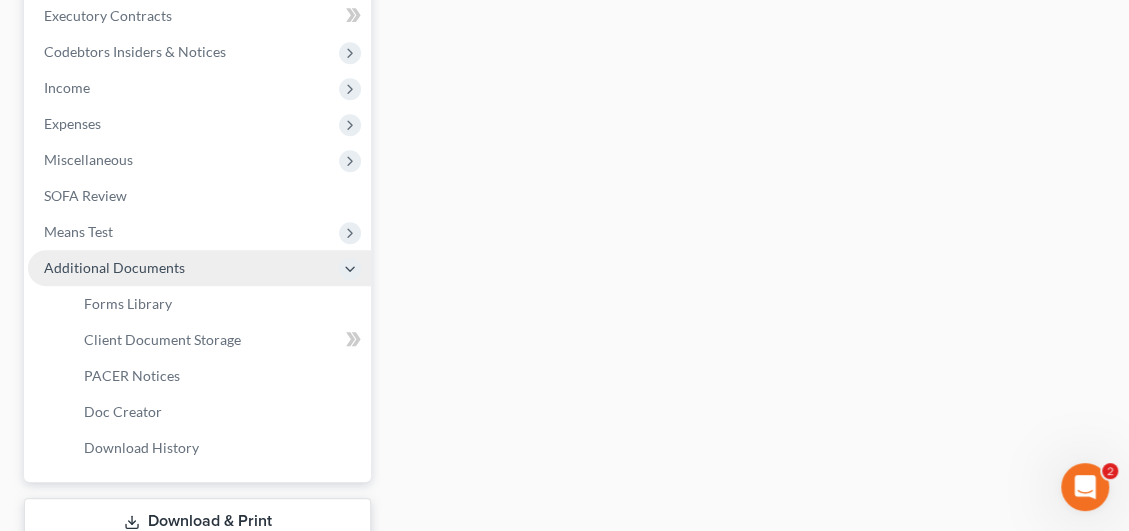 scroll, scrollTop: 600, scrollLeft: 0, axis: vertical 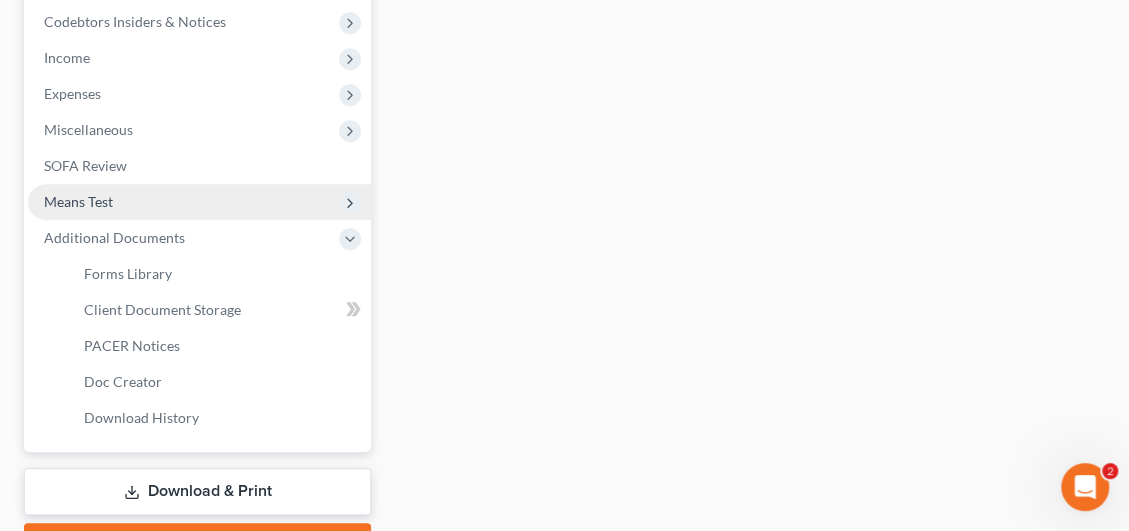 click on "Means Test" at bounding box center [199, 202] 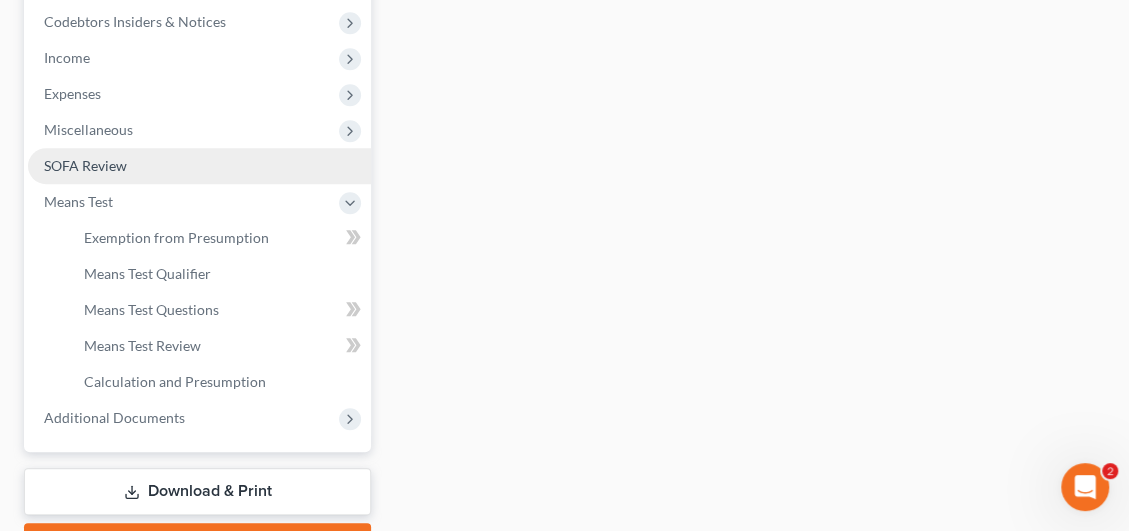 click on "SOFA Review" at bounding box center (85, 165) 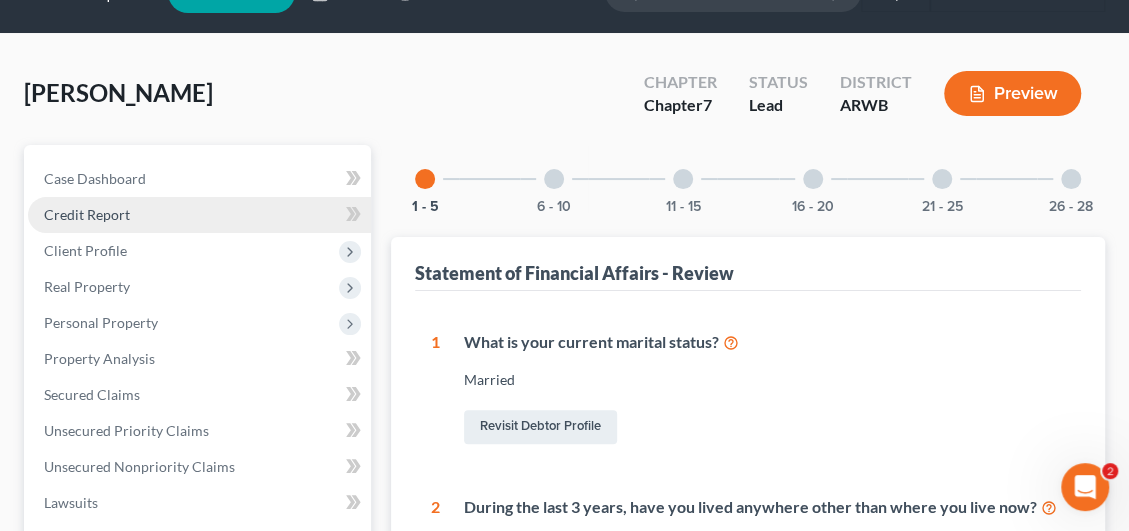 scroll, scrollTop: 0, scrollLeft: 0, axis: both 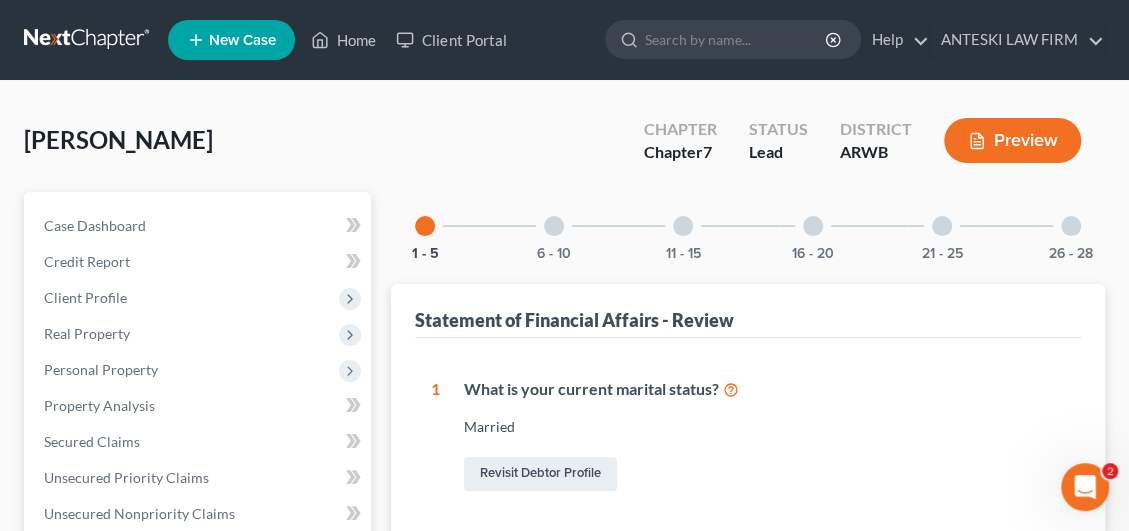 click at bounding box center (1071, 226) 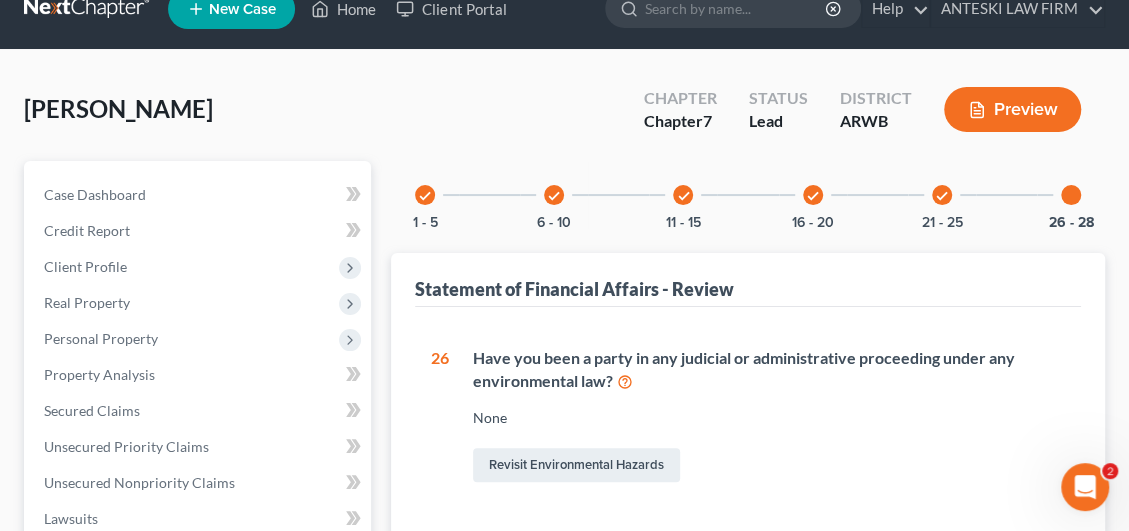 scroll, scrollTop: 499, scrollLeft: 0, axis: vertical 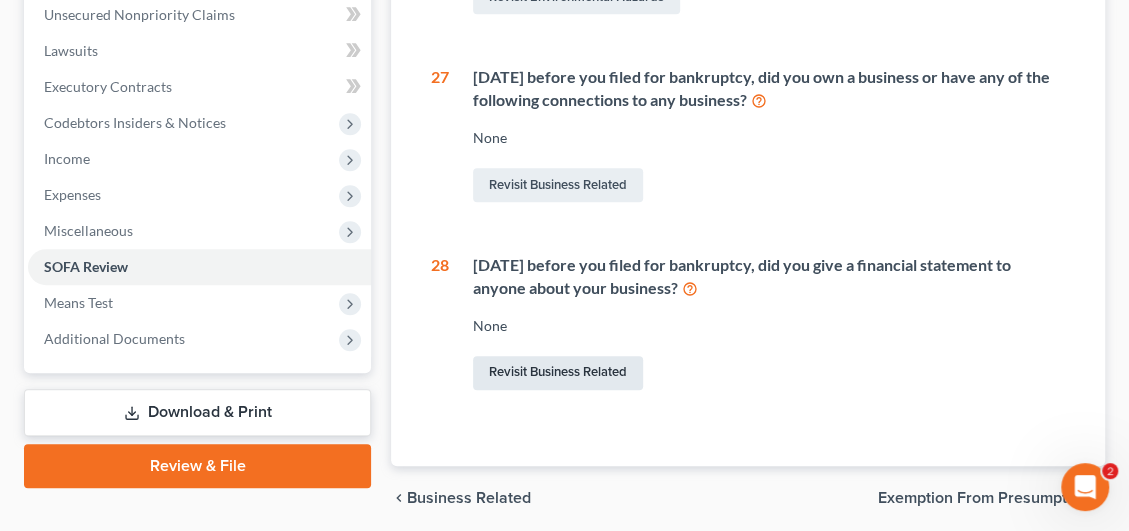 click on "Revisit Business Related" at bounding box center [558, 373] 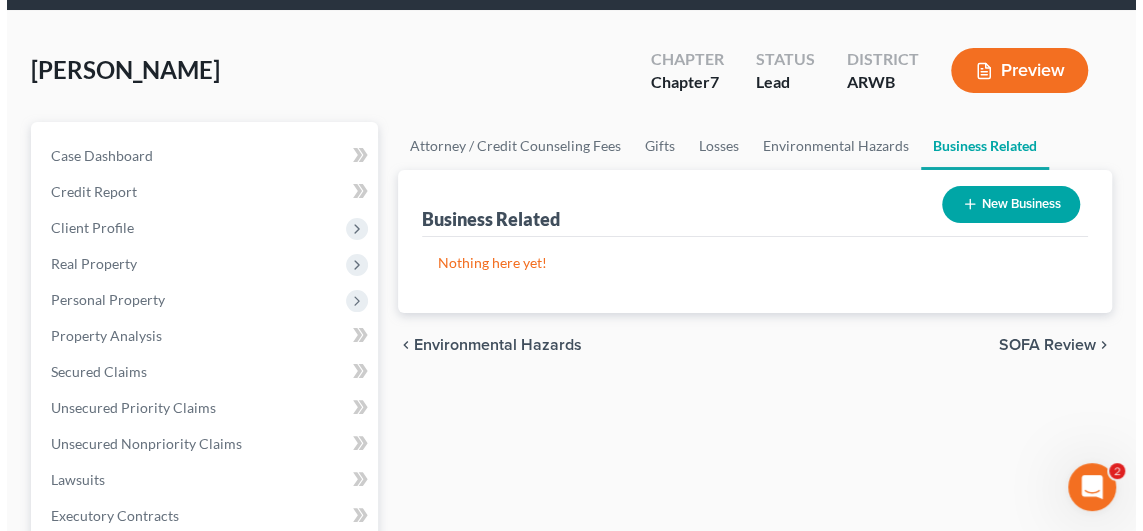 scroll, scrollTop: 0, scrollLeft: 0, axis: both 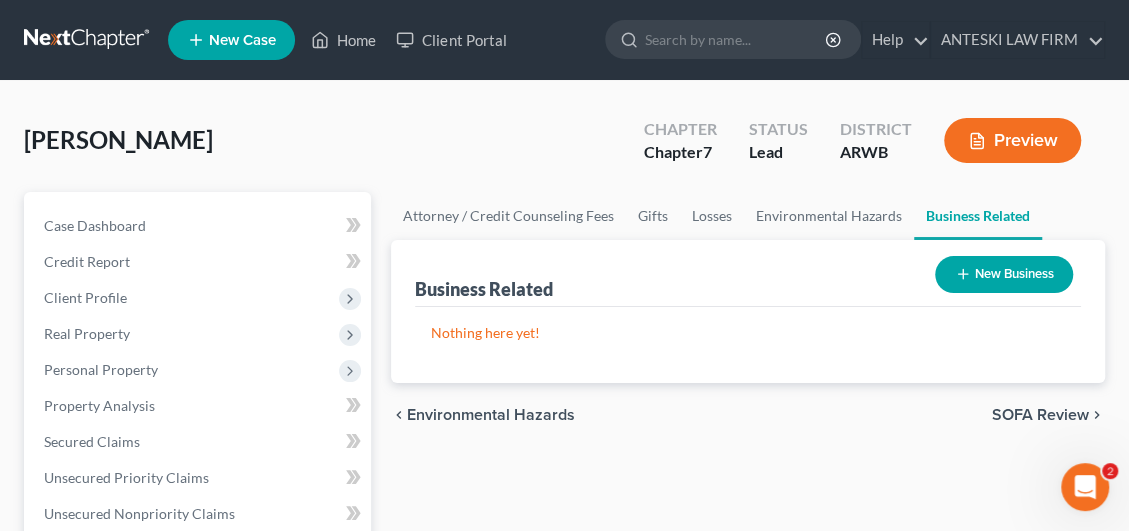 click on "Preview" at bounding box center [1012, 140] 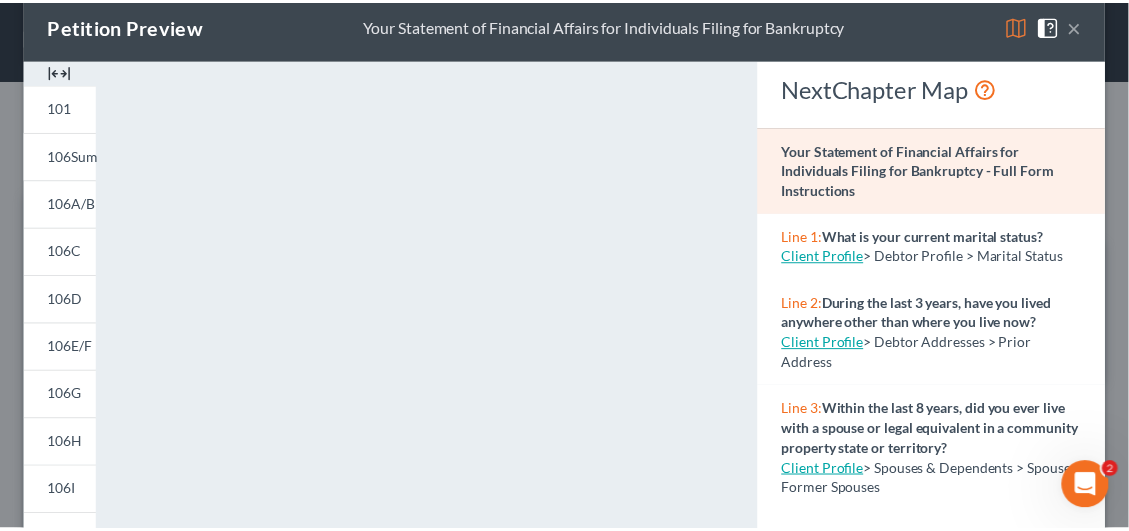 scroll, scrollTop: 0, scrollLeft: 0, axis: both 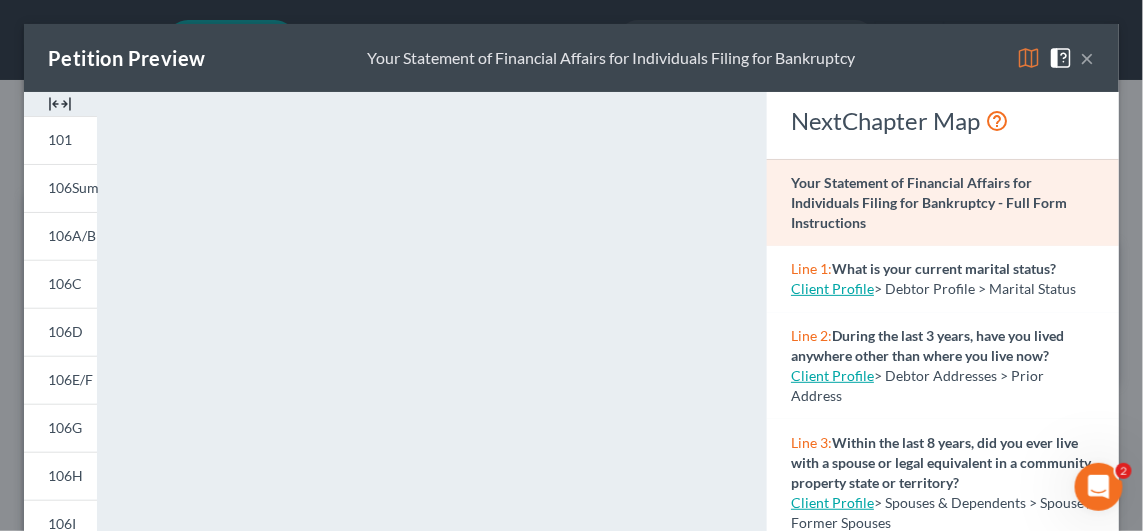 click on "×" at bounding box center (1088, 58) 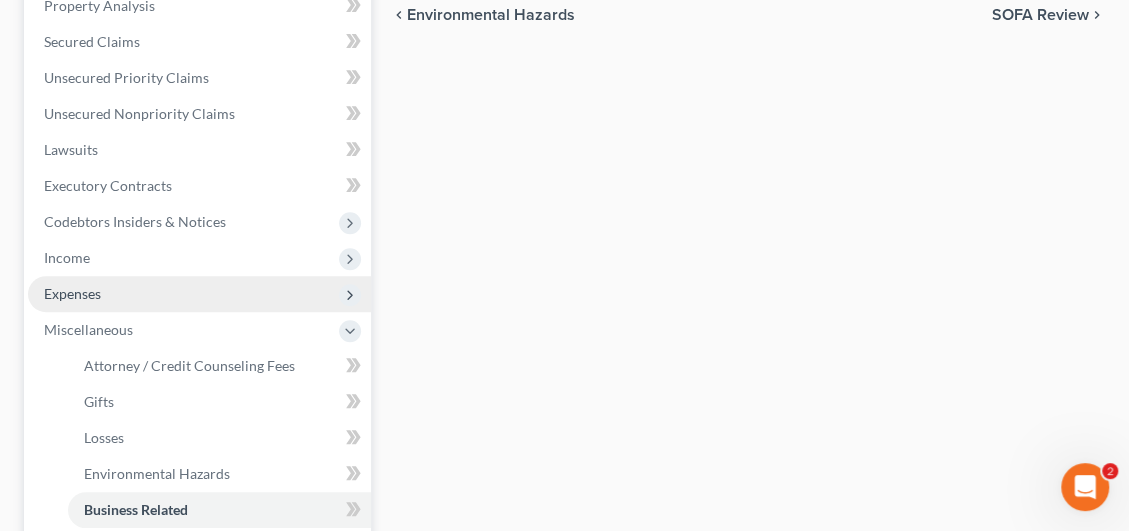 scroll, scrollTop: 700, scrollLeft: 0, axis: vertical 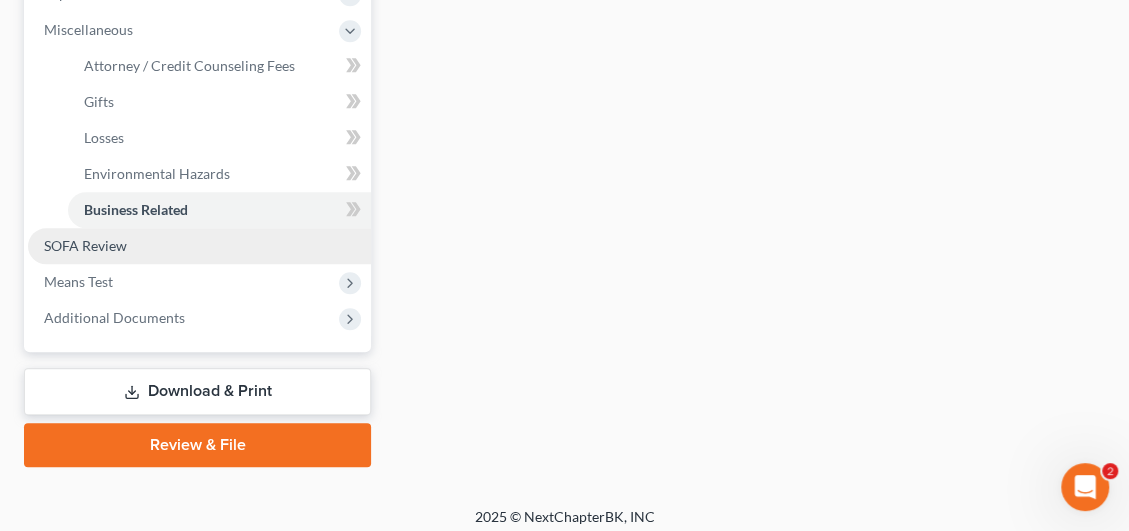 click on "SOFA Review" at bounding box center [85, 245] 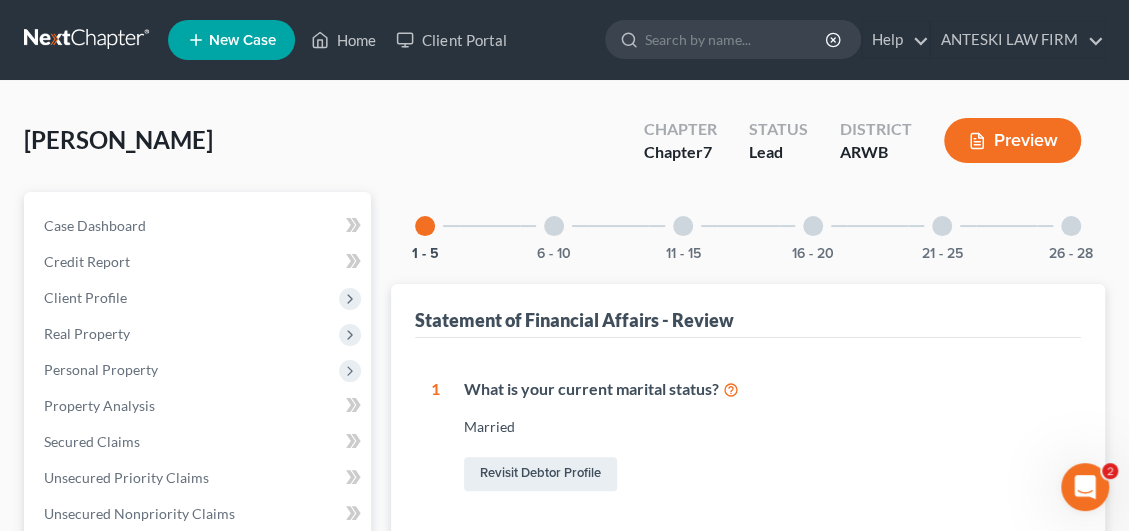 scroll, scrollTop: 0, scrollLeft: 0, axis: both 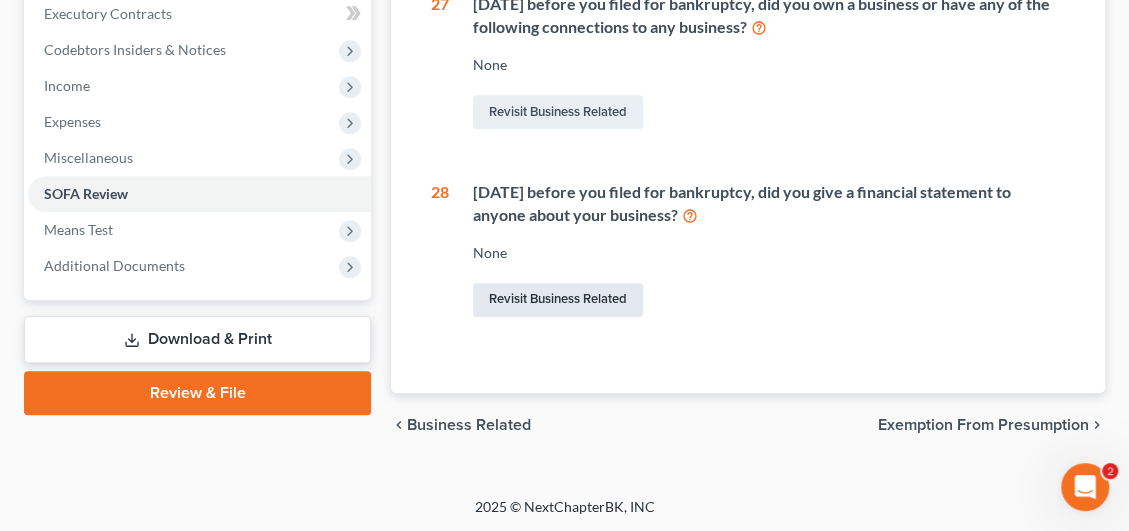 click on "Revisit Business Related" at bounding box center [558, 300] 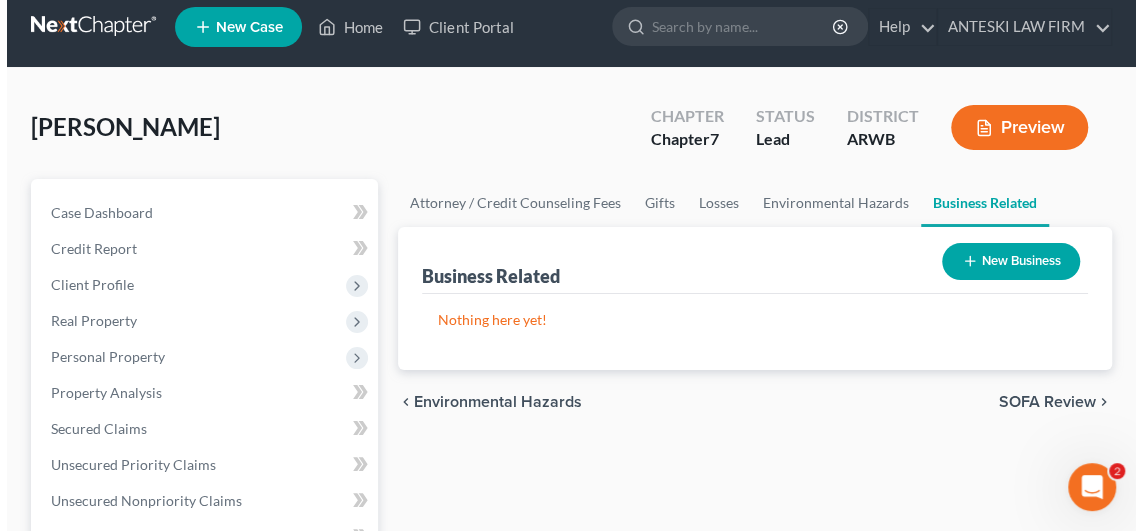 scroll, scrollTop: 0, scrollLeft: 0, axis: both 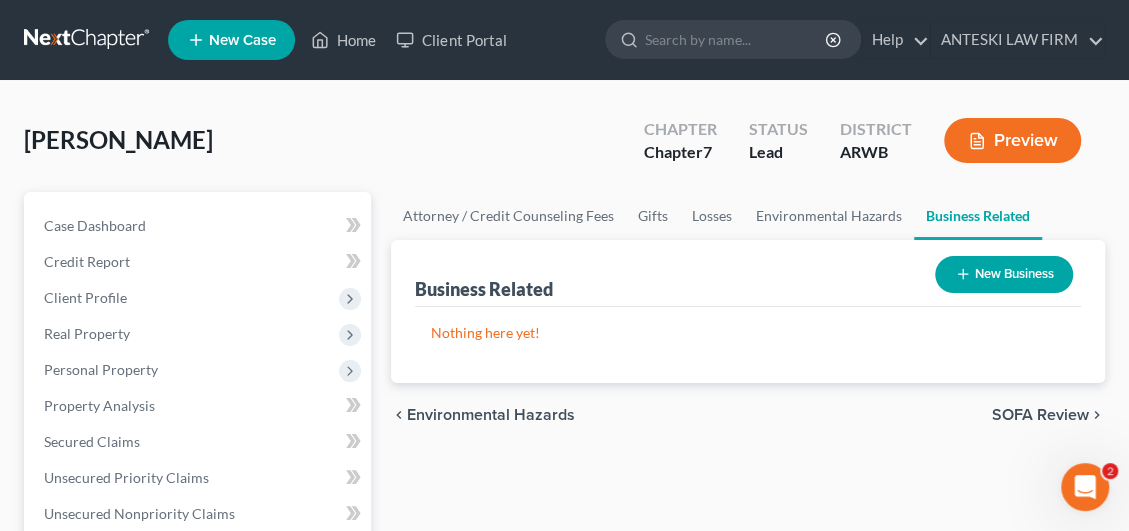 click on "Preview" at bounding box center [1012, 140] 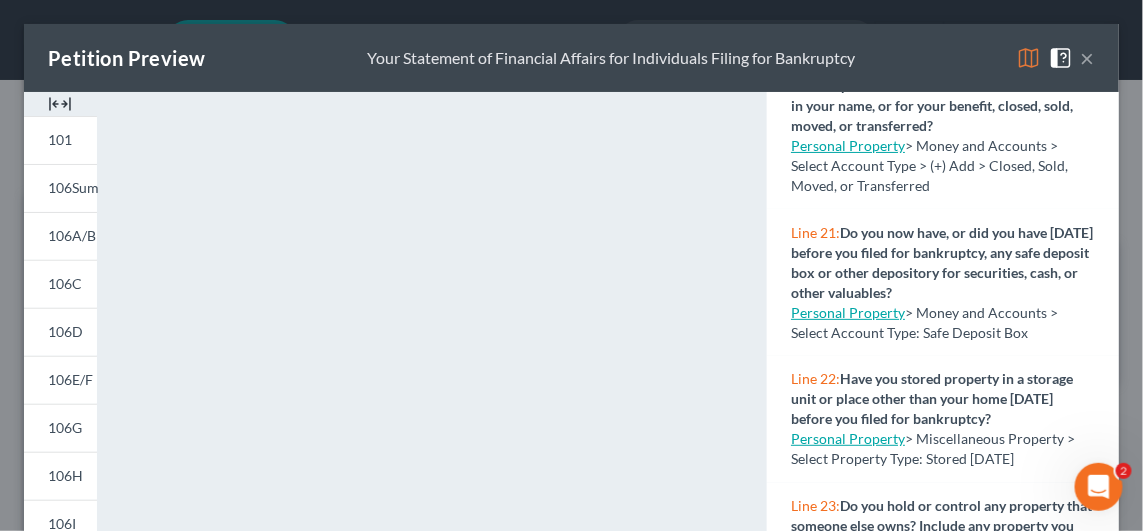 scroll, scrollTop: 3024, scrollLeft: 0, axis: vertical 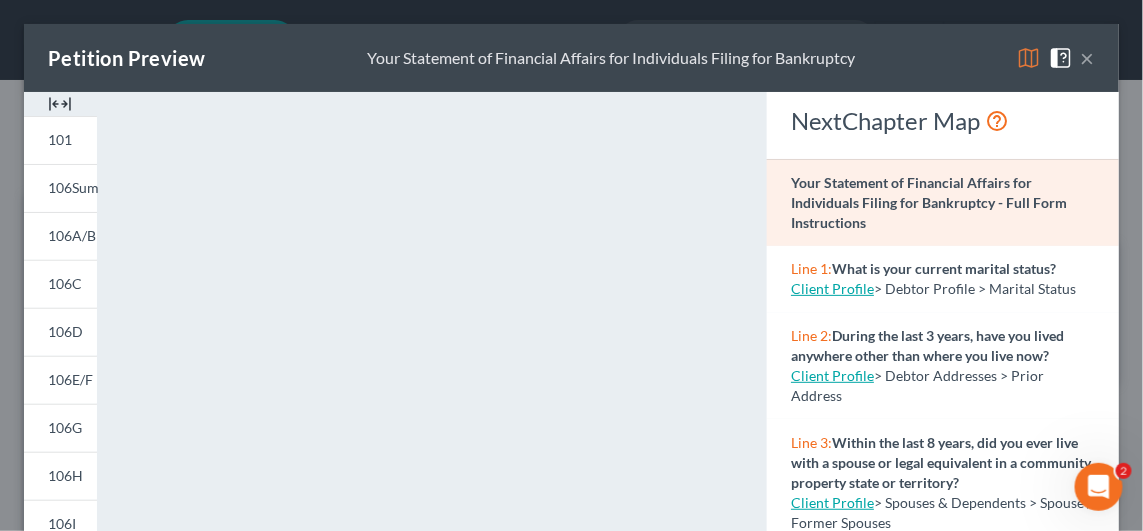 click on "×" at bounding box center [1088, 58] 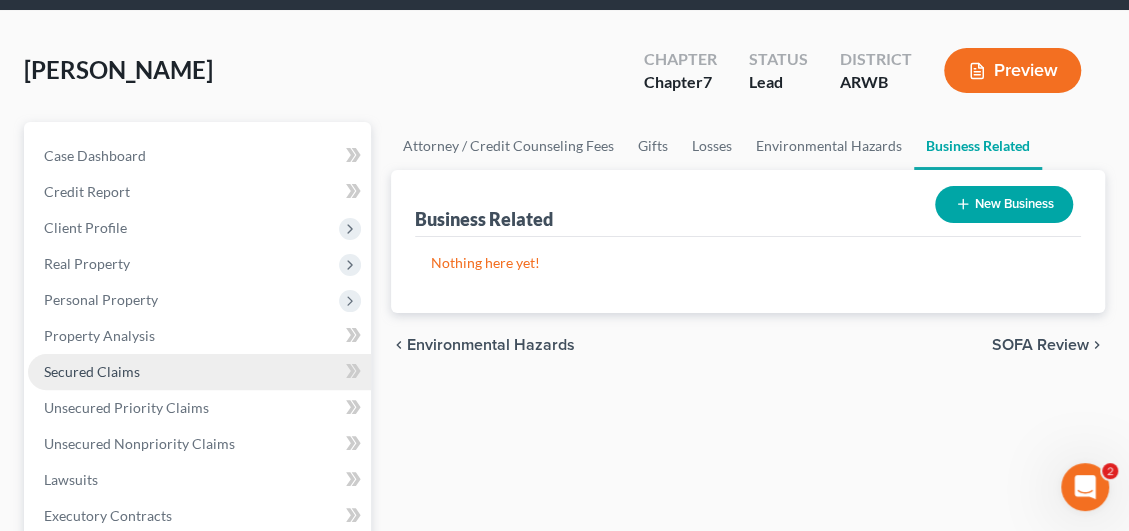 scroll, scrollTop: 99, scrollLeft: 0, axis: vertical 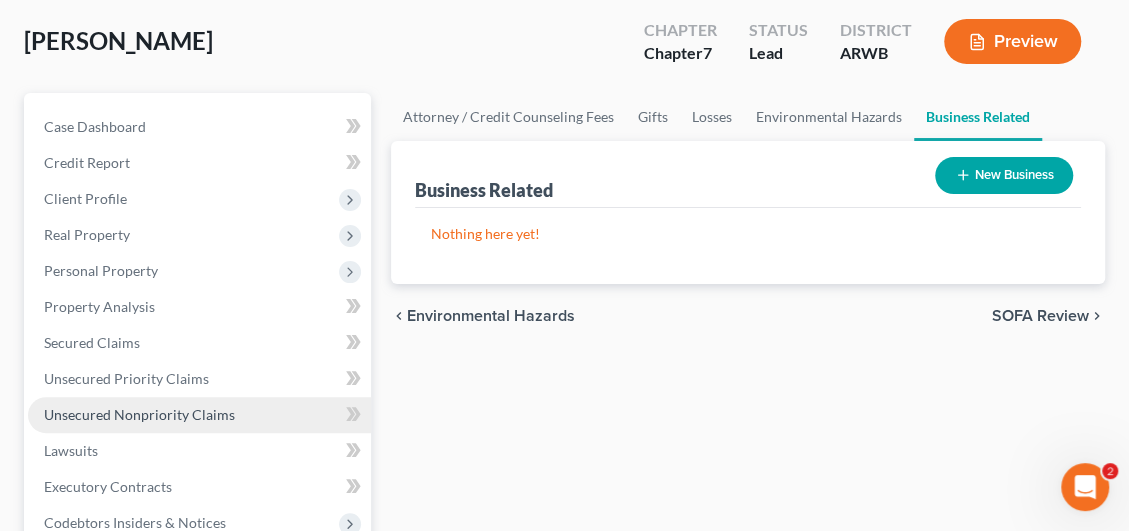 click on "Unsecured Nonpriority Claims" at bounding box center (199, 415) 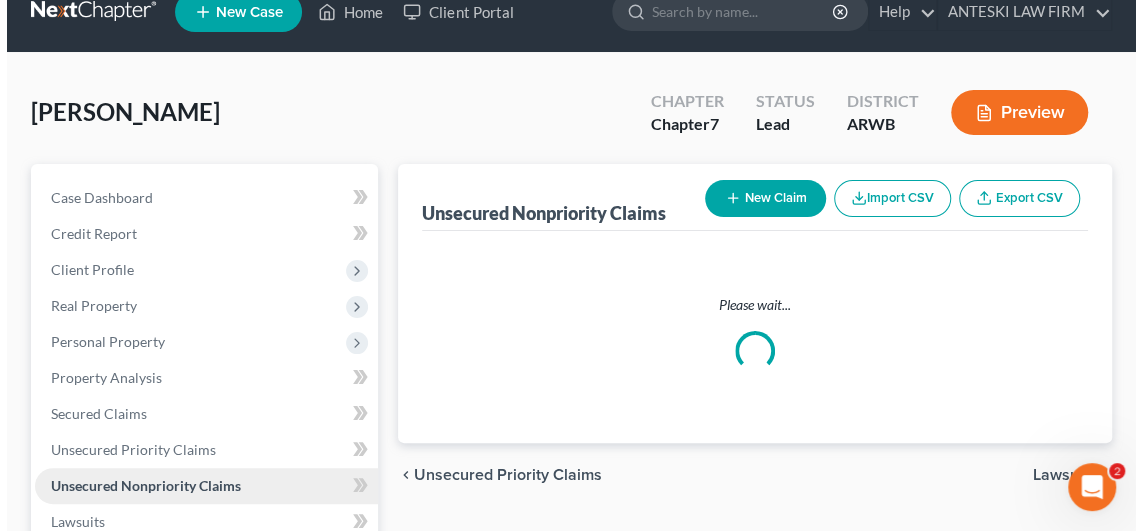 scroll, scrollTop: 0, scrollLeft: 0, axis: both 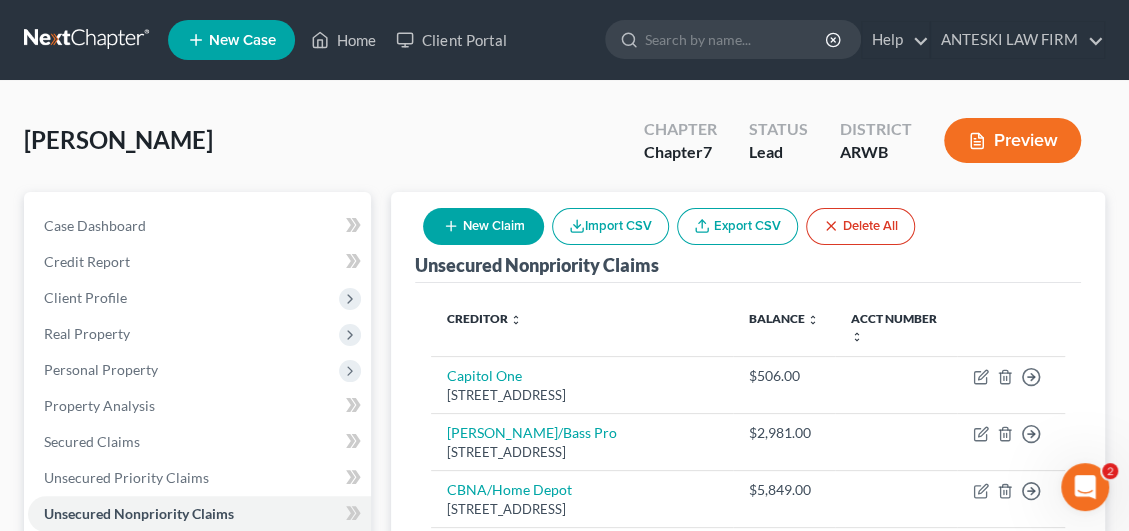 click on "New Claim" at bounding box center (483, 226) 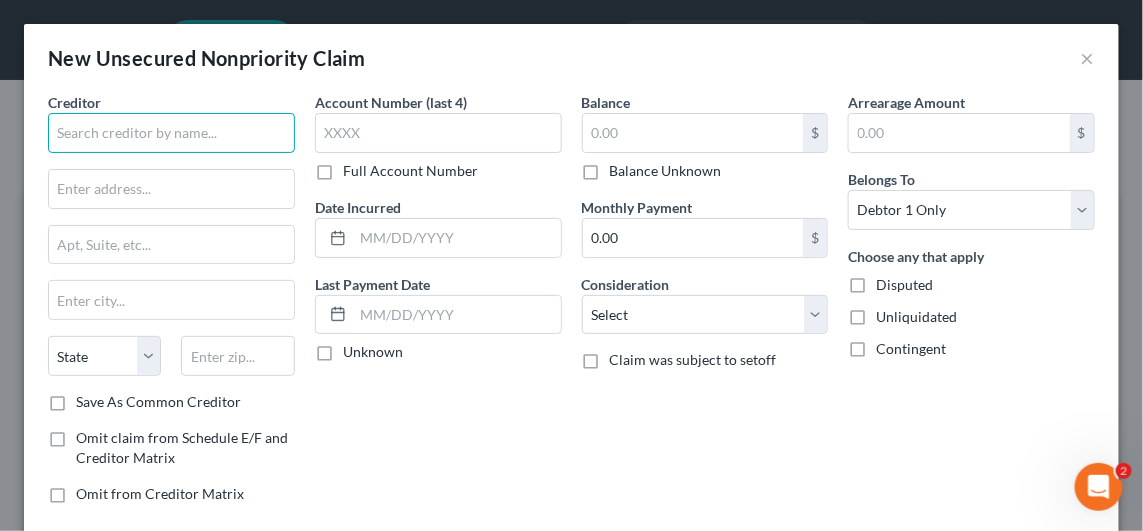 click at bounding box center (171, 133) 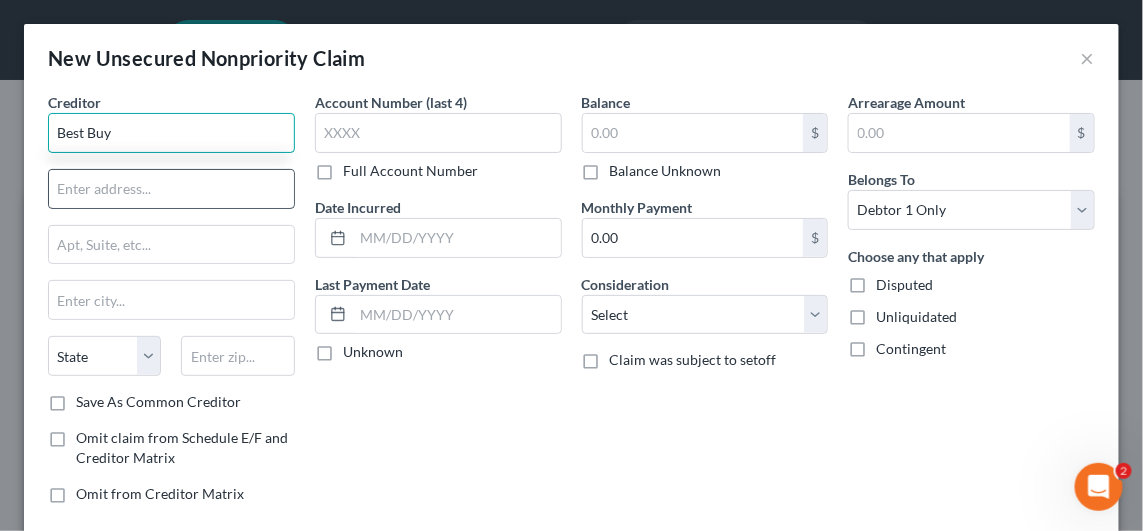 type on "Best Buy" 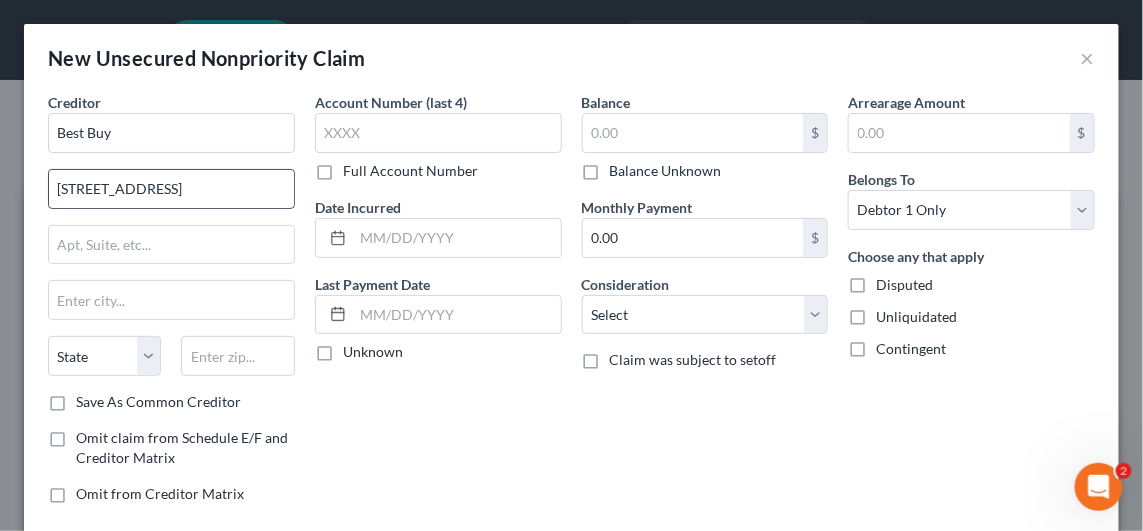 type on "[STREET_ADDRESS]" 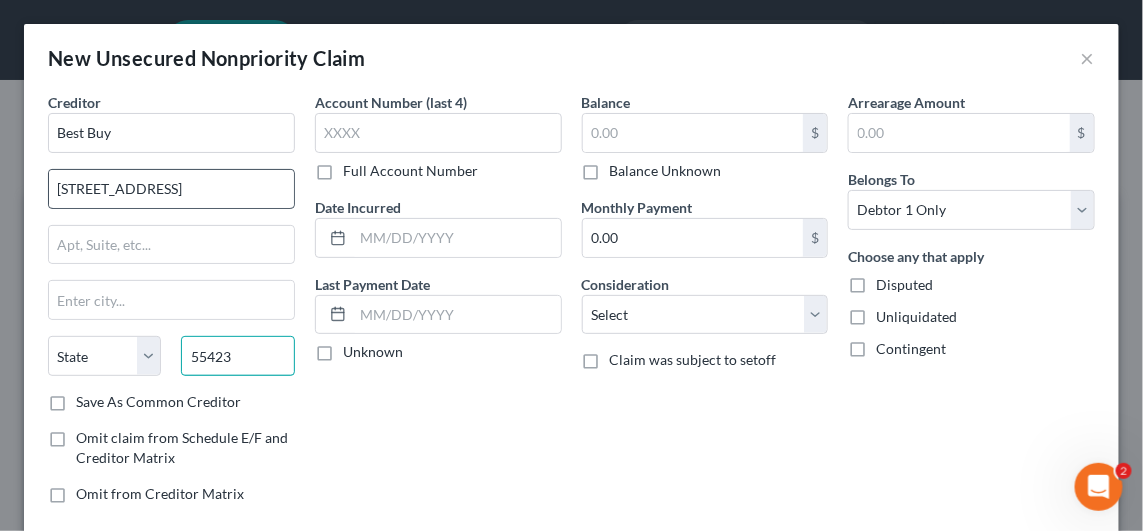 type on "55423" 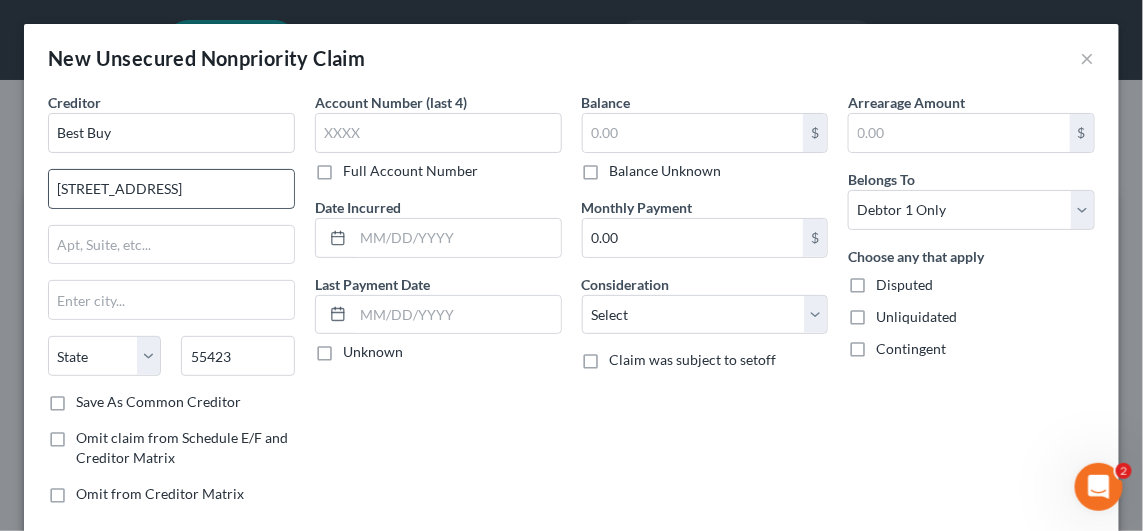 type on "[GEOGRAPHIC_DATA]" 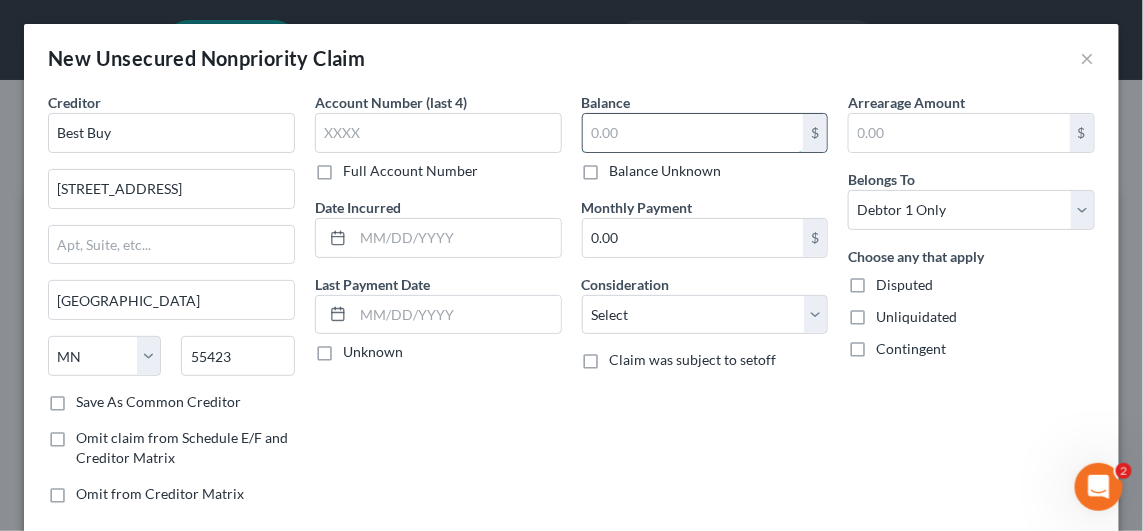 click at bounding box center (693, 133) 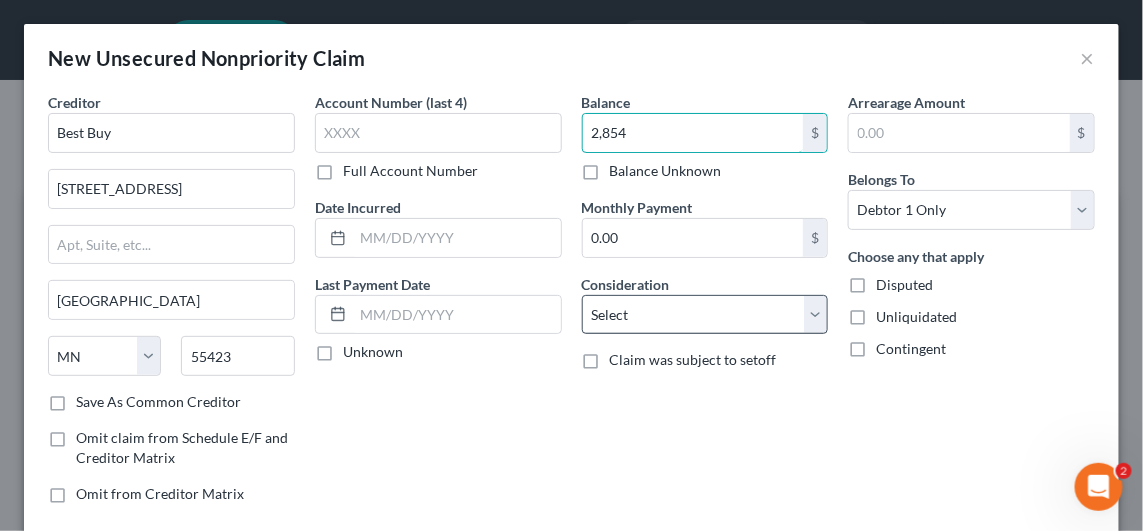 type on "2,854" 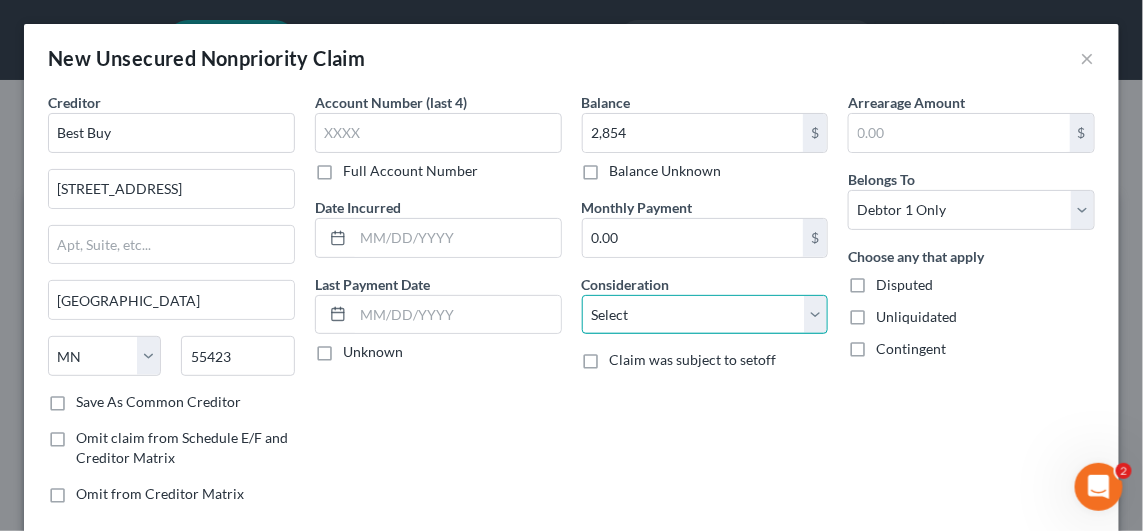 click on "Select Cable / Satellite Services Collection Agency Credit Card Debt Debt Counseling / Attorneys Deficiency Balance Domestic Support Obligations Home / Car Repairs Income Taxes Judgment Liens Medical Services Monies Loaned / Advanced Mortgage Obligation From Divorce Or Separation Obligation To Pensions Other Overdrawn Bank Account Promised To Help Pay Creditors Student Loans Suppliers And Vendors Telephone / Internet Services Utility Services" at bounding box center [705, 315] 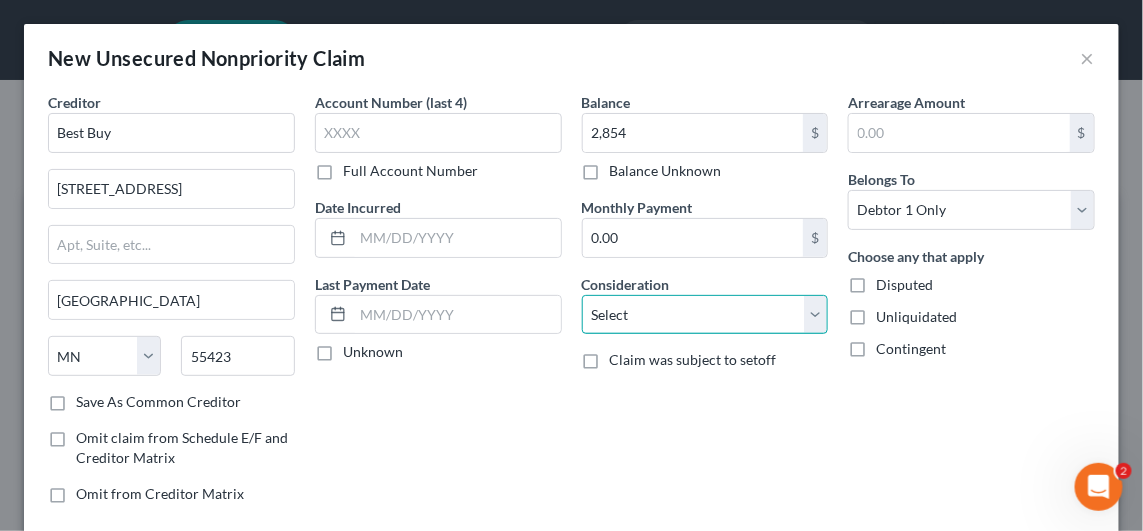 select on "2" 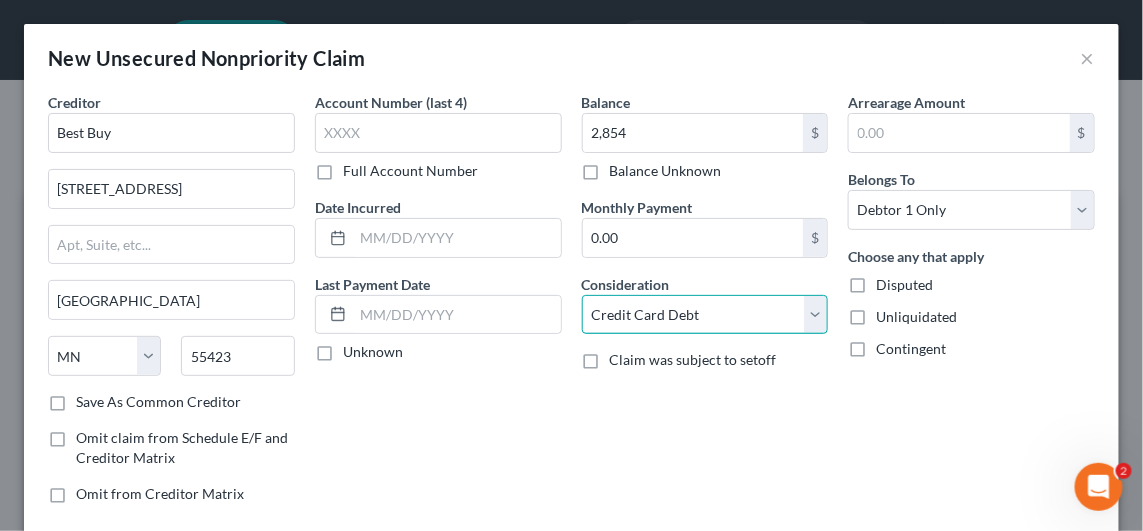 click on "Select Cable / Satellite Services Collection Agency Credit Card Debt Debt Counseling / Attorneys Deficiency Balance Domestic Support Obligations Home / Car Repairs Income Taxes Judgment Liens Medical Services Monies Loaned / Advanced Mortgage Obligation From Divorce Or Separation Obligation To Pensions Other Overdrawn Bank Account Promised To Help Pay Creditors Student Loans Suppliers And Vendors Telephone / Internet Services Utility Services" at bounding box center (705, 315) 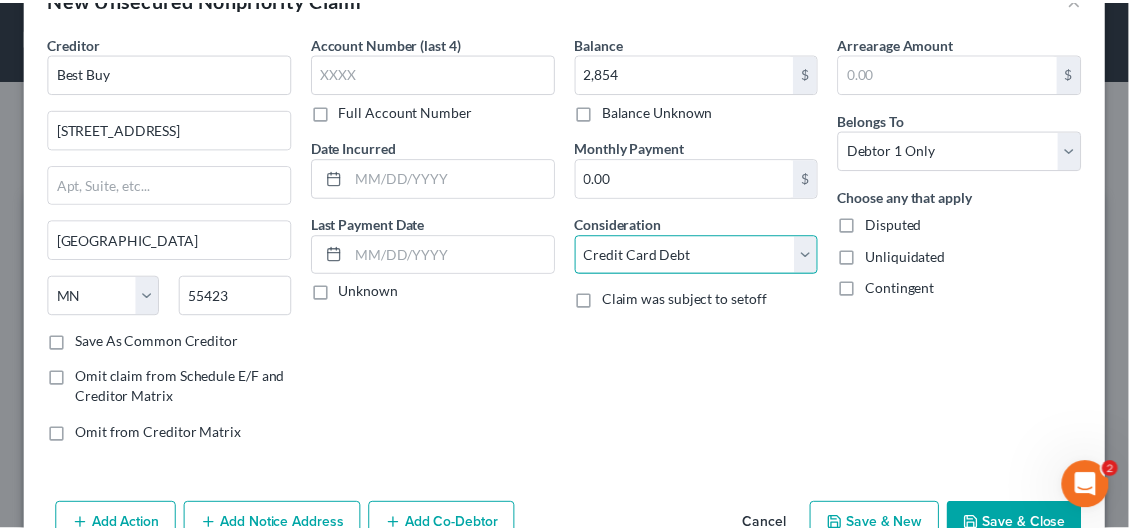 scroll, scrollTop: 110, scrollLeft: 0, axis: vertical 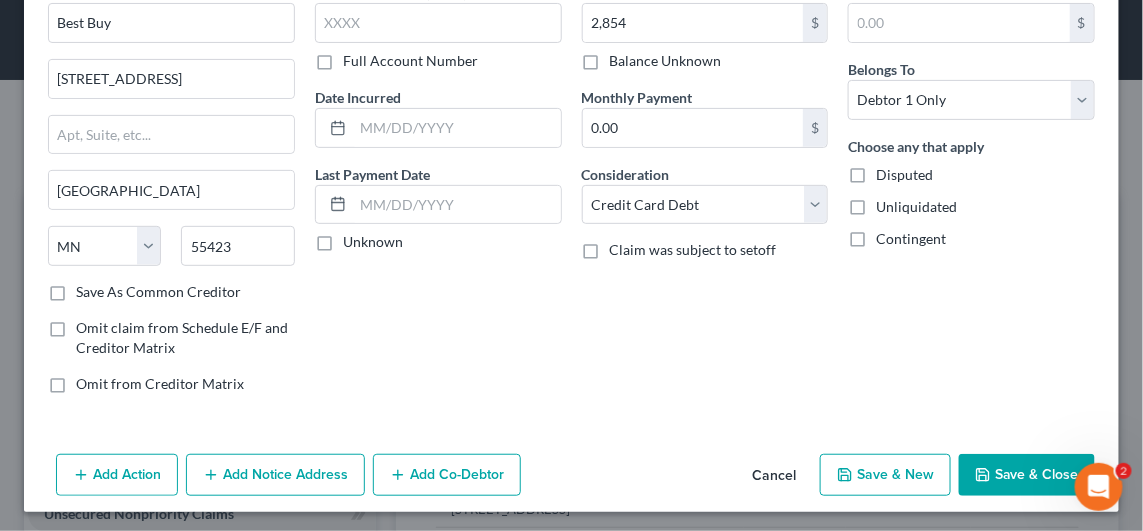 click 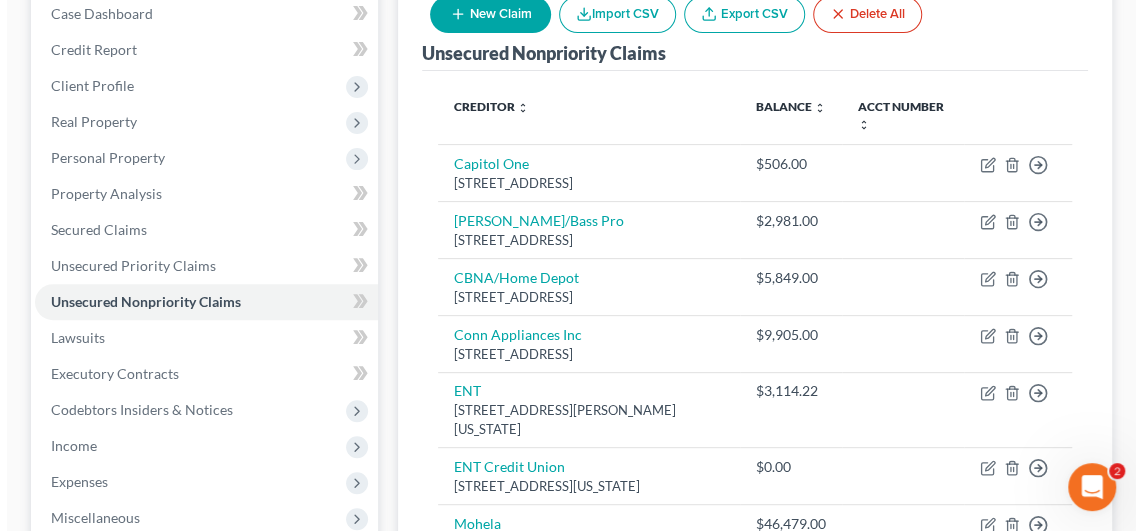 scroll, scrollTop: 75, scrollLeft: 0, axis: vertical 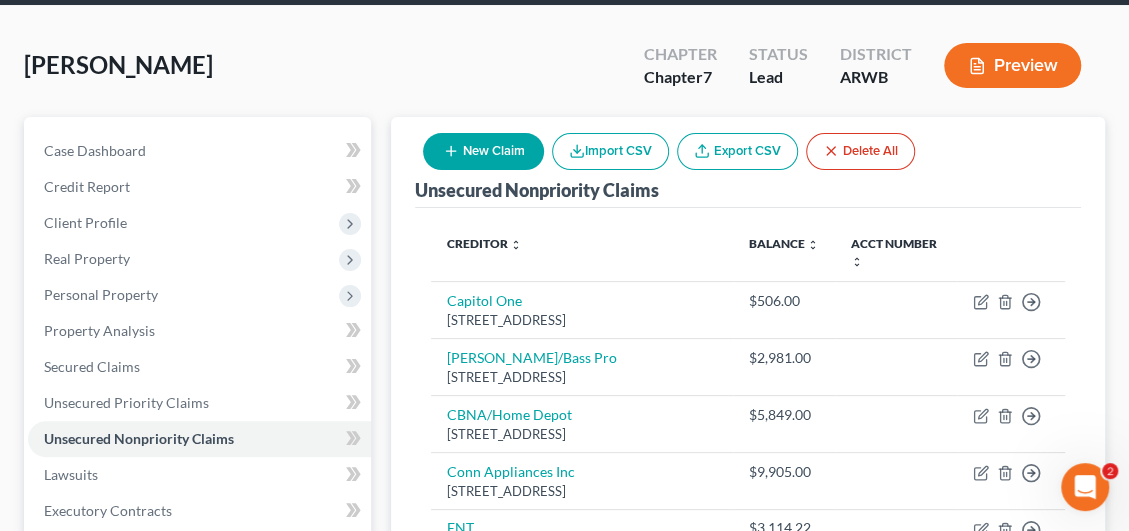 click on "Preview" at bounding box center (1012, 65) 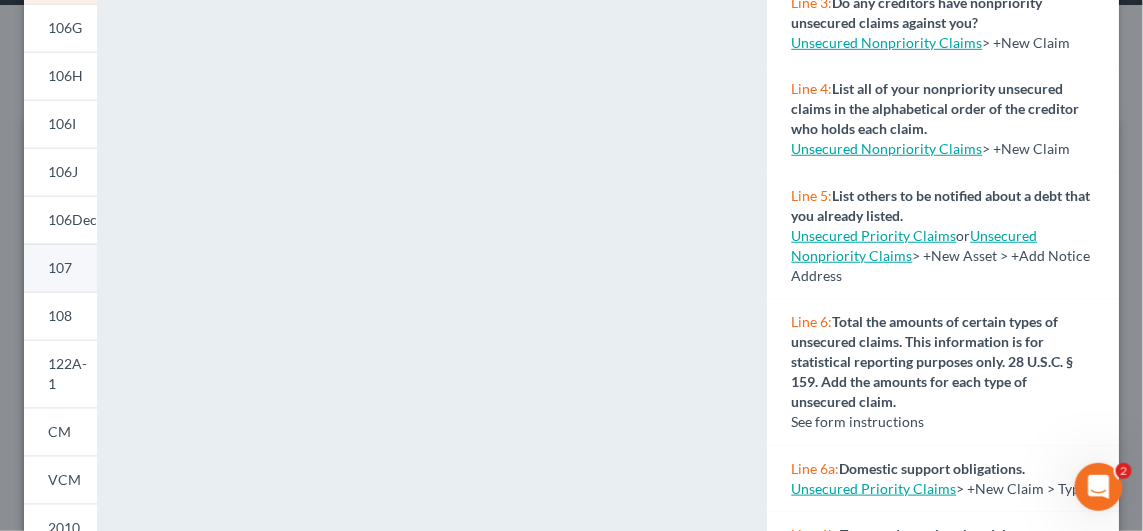 scroll, scrollTop: 577, scrollLeft: 0, axis: vertical 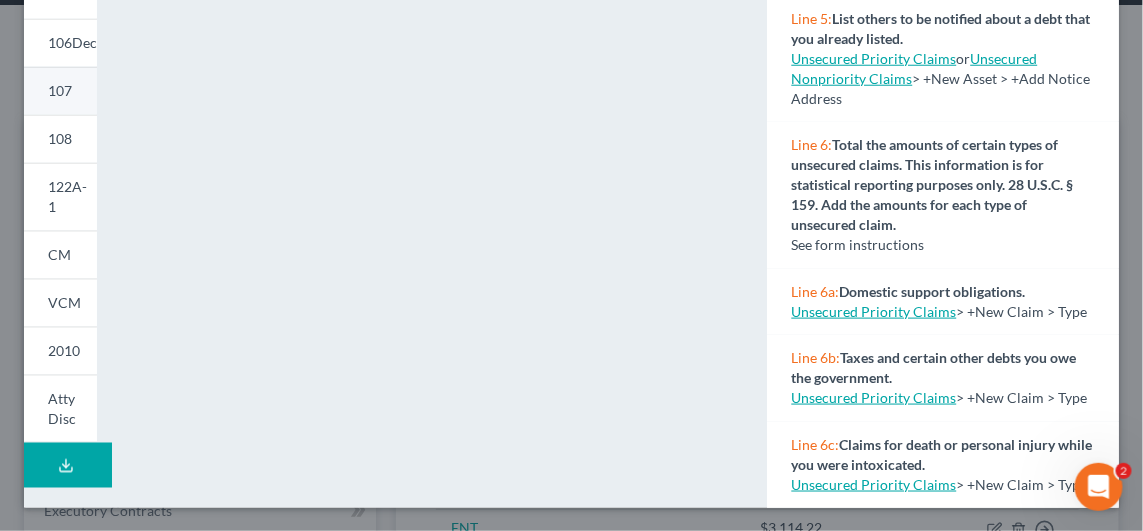 click on "107" at bounding box center (60, 90) 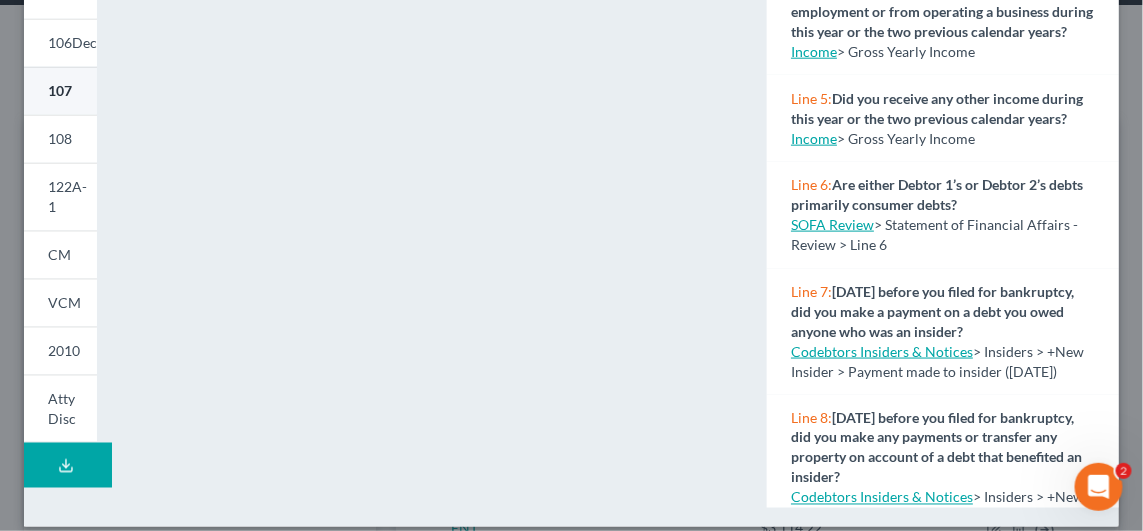 click on "107" at bounding box center (60, 90) 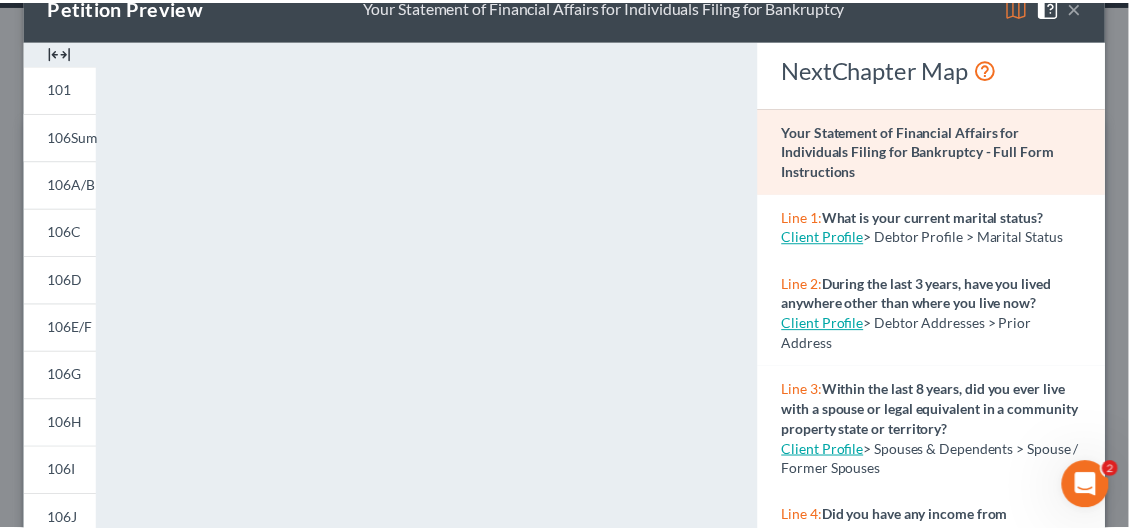 scroll, scrollTop: 0, scrollLeft: 0, axis: both 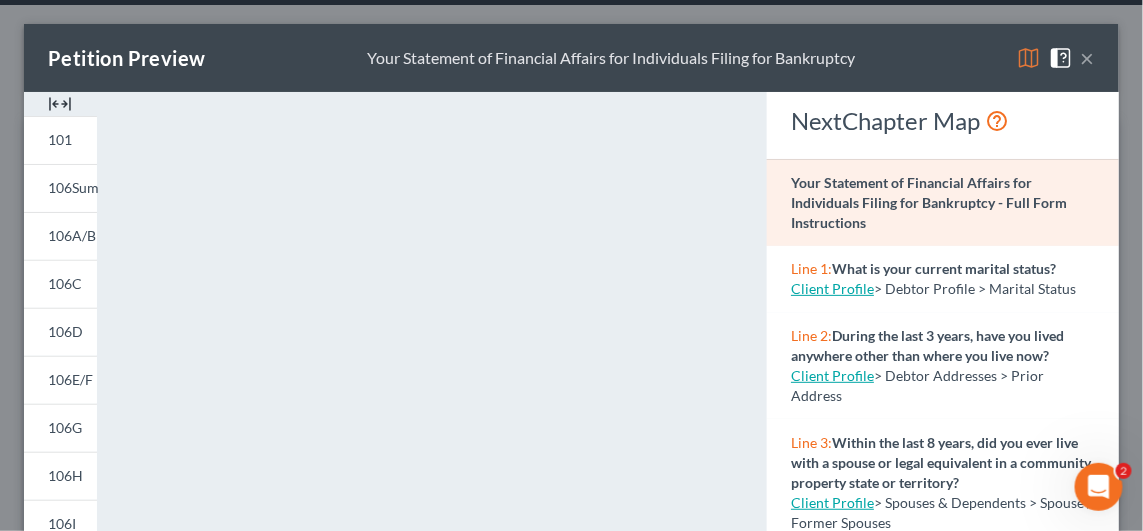 click on "×" at bounding box center [1088, 58] 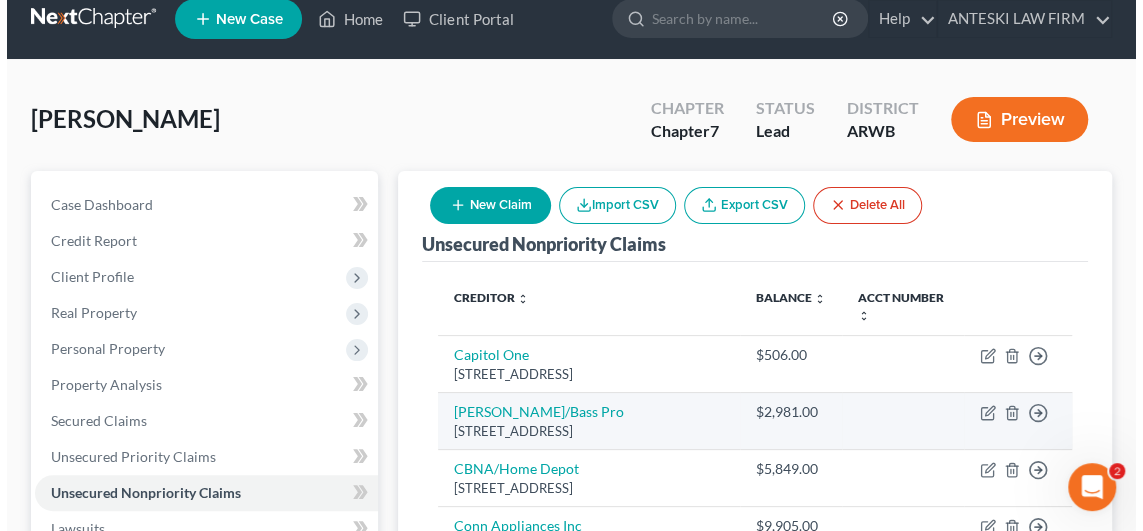 scroll, scrollTop: 0, scrollLeft: 0, axis: both 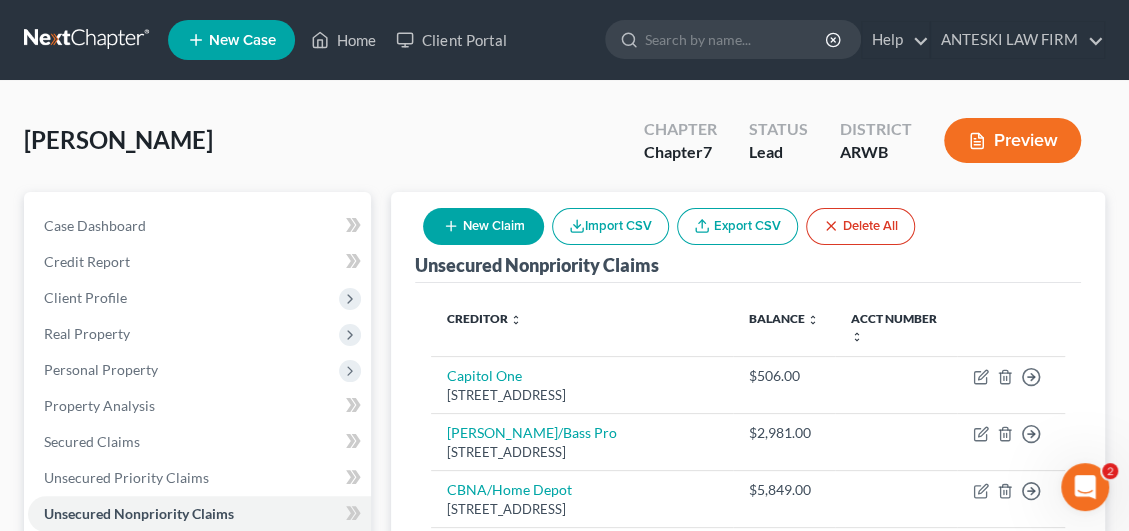 click on "Preview" at bounding box center [1012, 140] 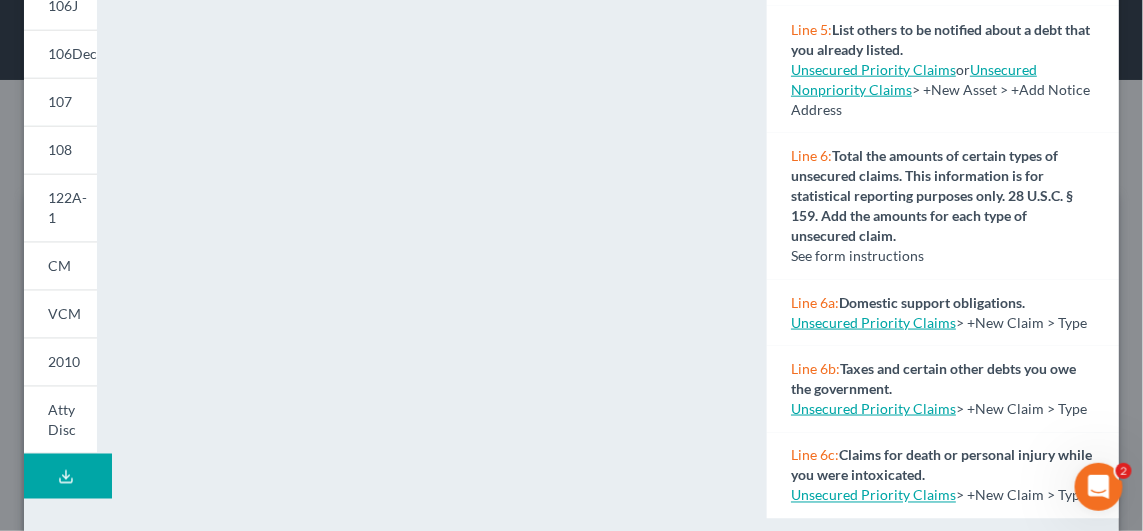 scroll, scrollTop: 596, scrollLeft: 0, axis: vertical 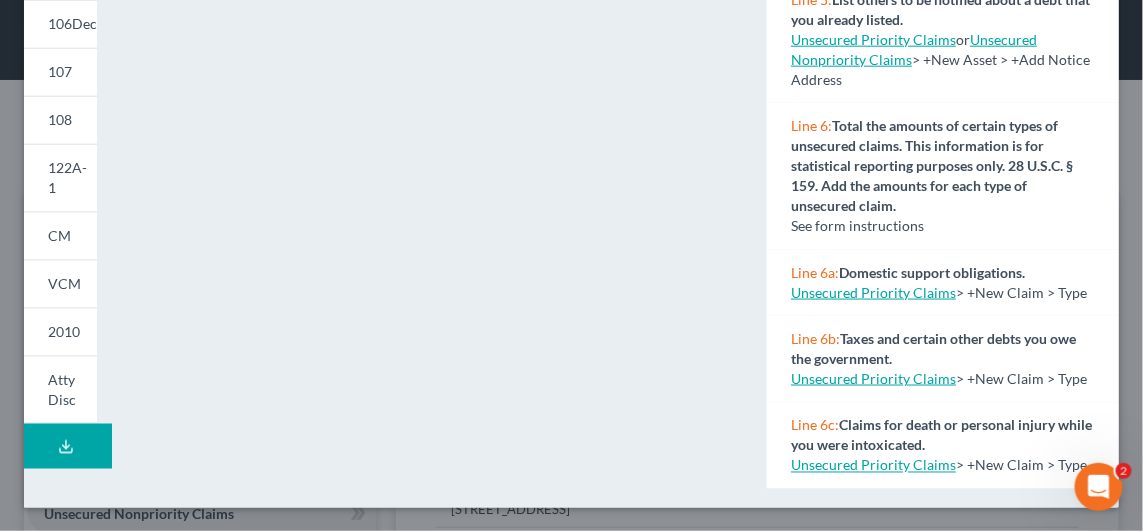 click on "Download Draft" at bounding box center (68, 446) 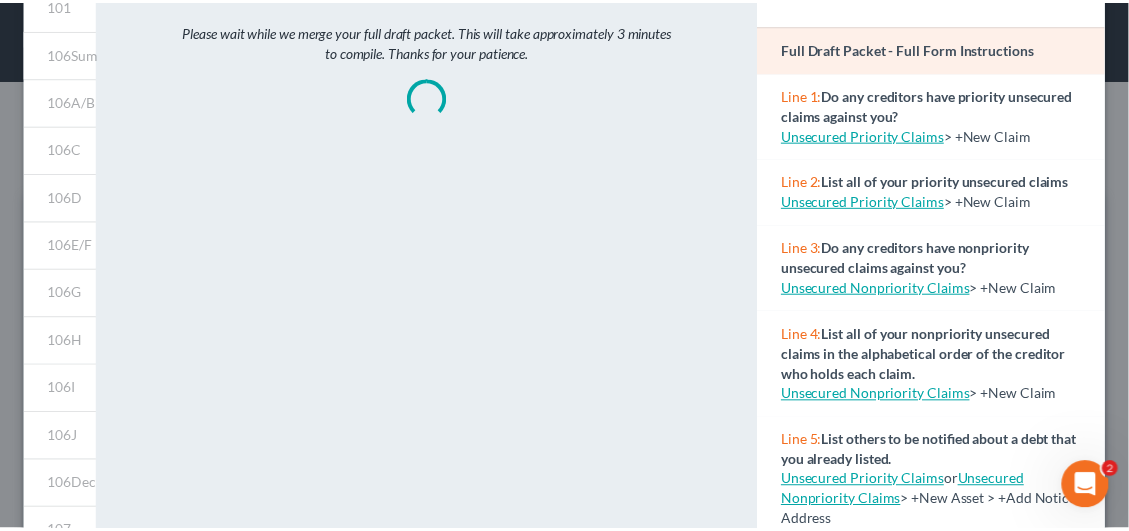 scroll, scrollTop: 0, scrollLeft: 0, axis: both 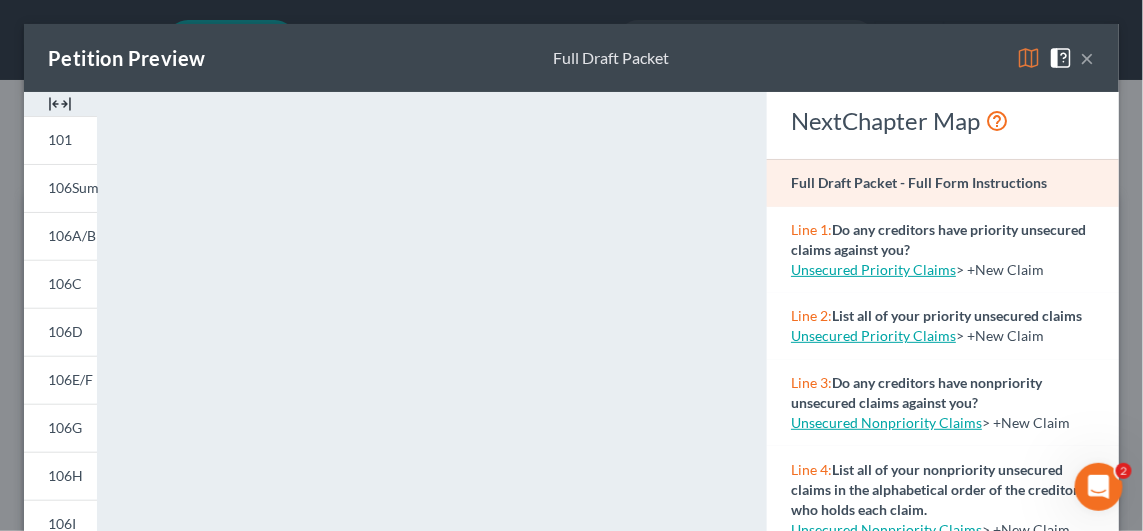 click on "×" at bounding box center (1088, 58) 